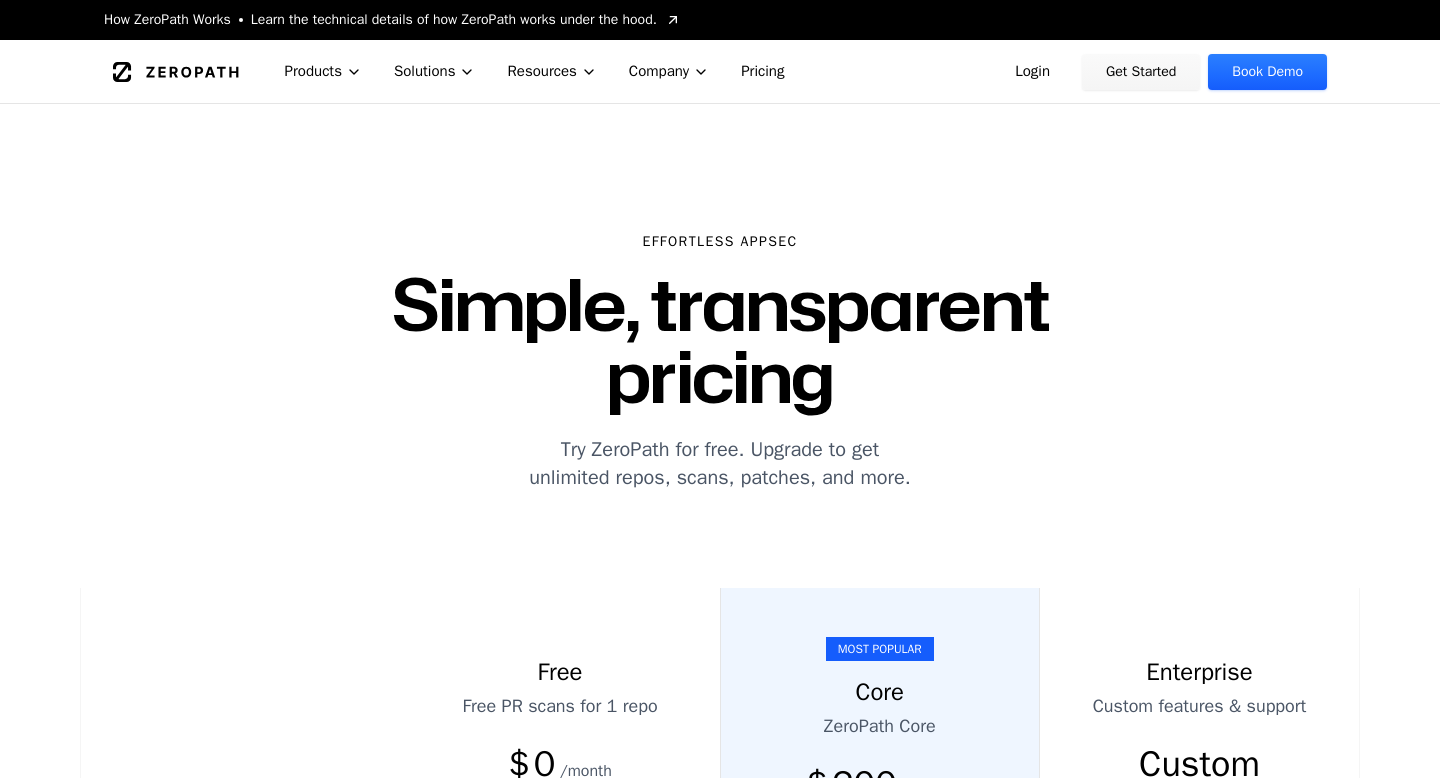 scroll, scrollTop: 689, scrollLeft: 0, axis: vertical 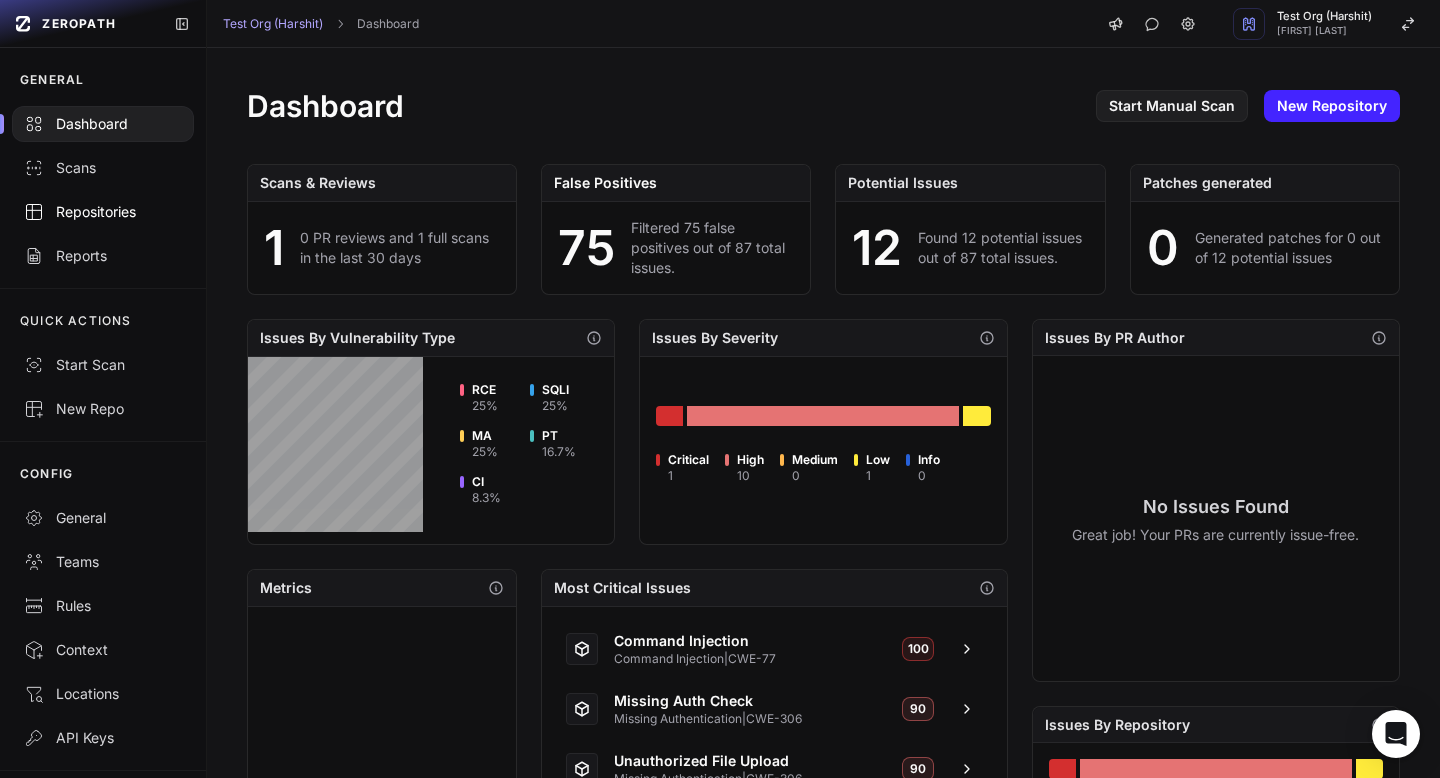 click on "Repositories" at bounding box center [103, 212] 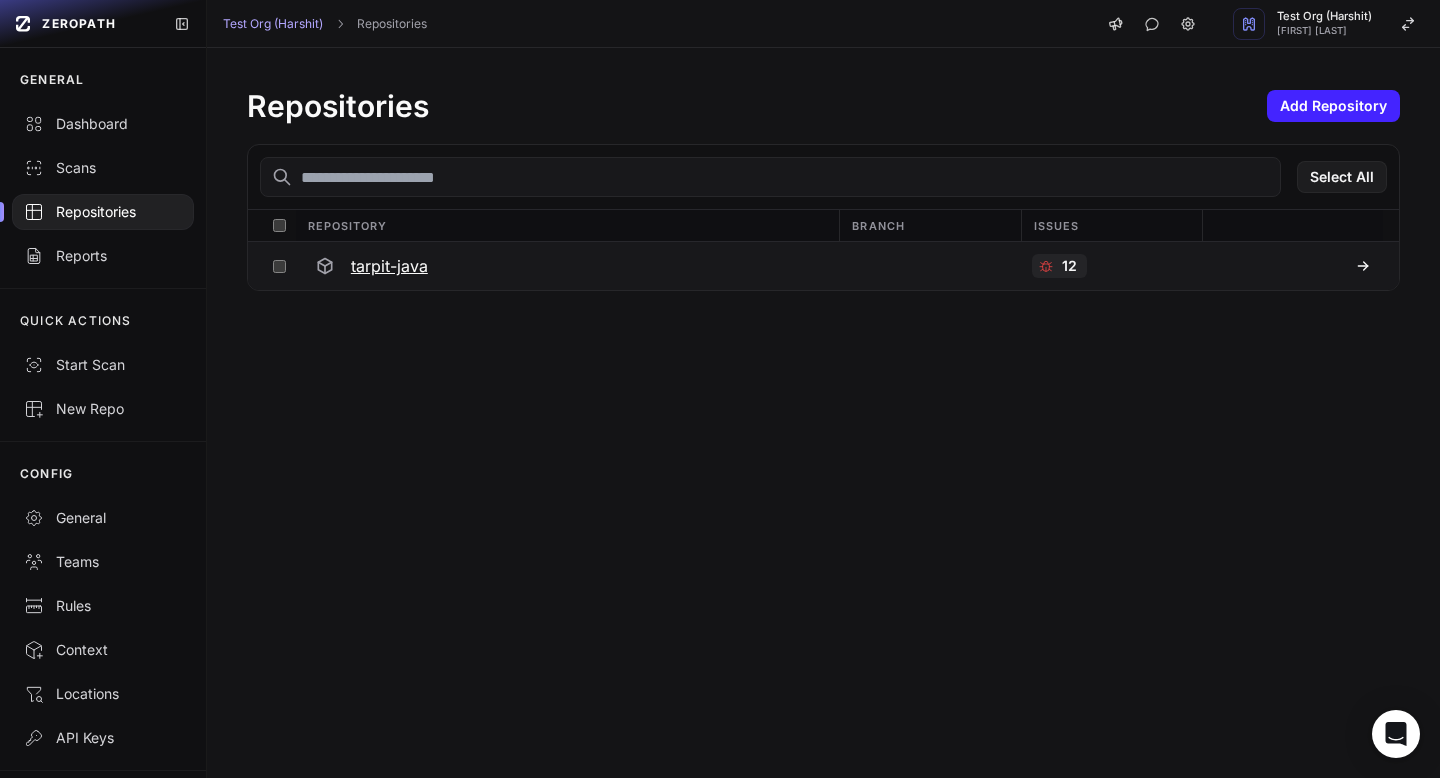 click on "tarpit-java" at bounding box center (389, 266) 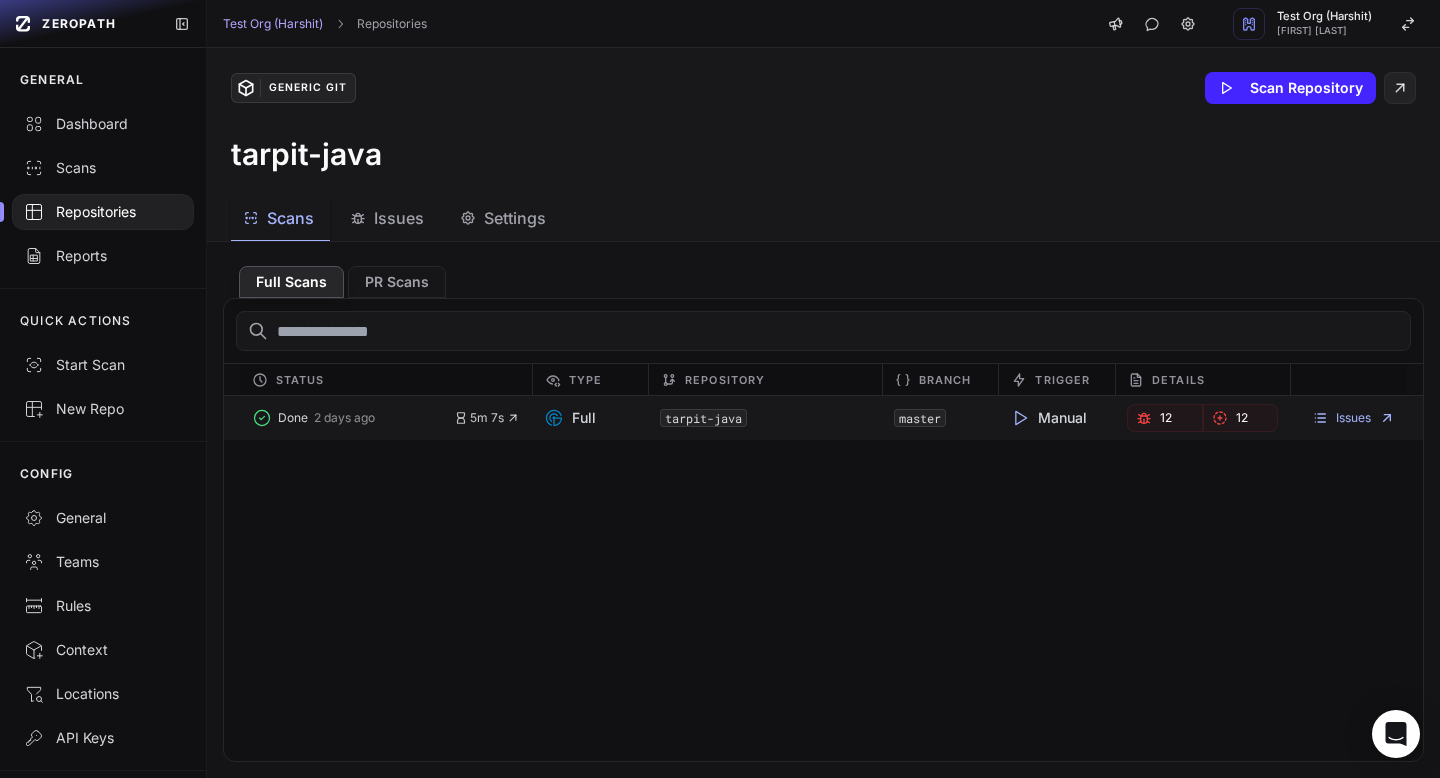click on "tarpit-java" at bounding box center [703, 418] 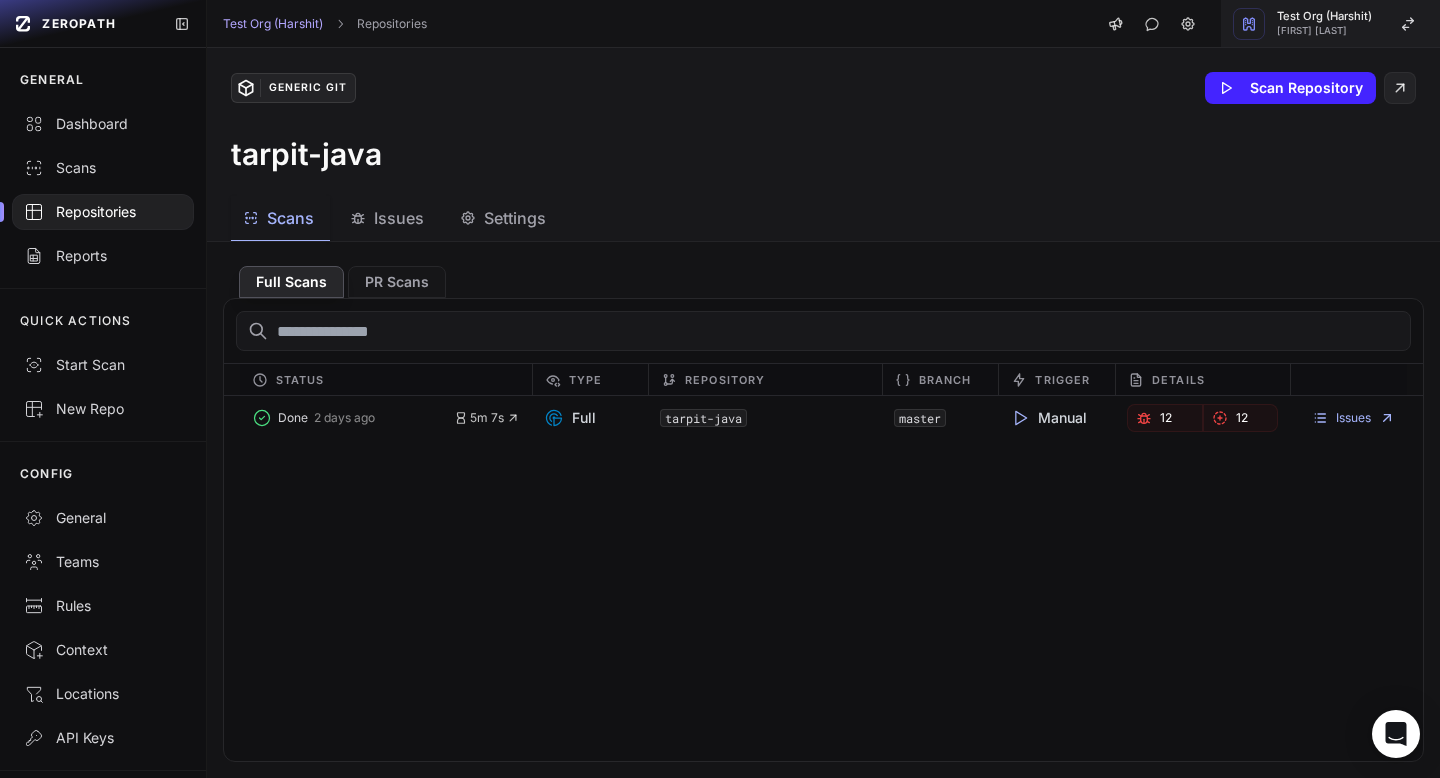 click on "Test Org (Harshit)   HARSHIT GUPTA" 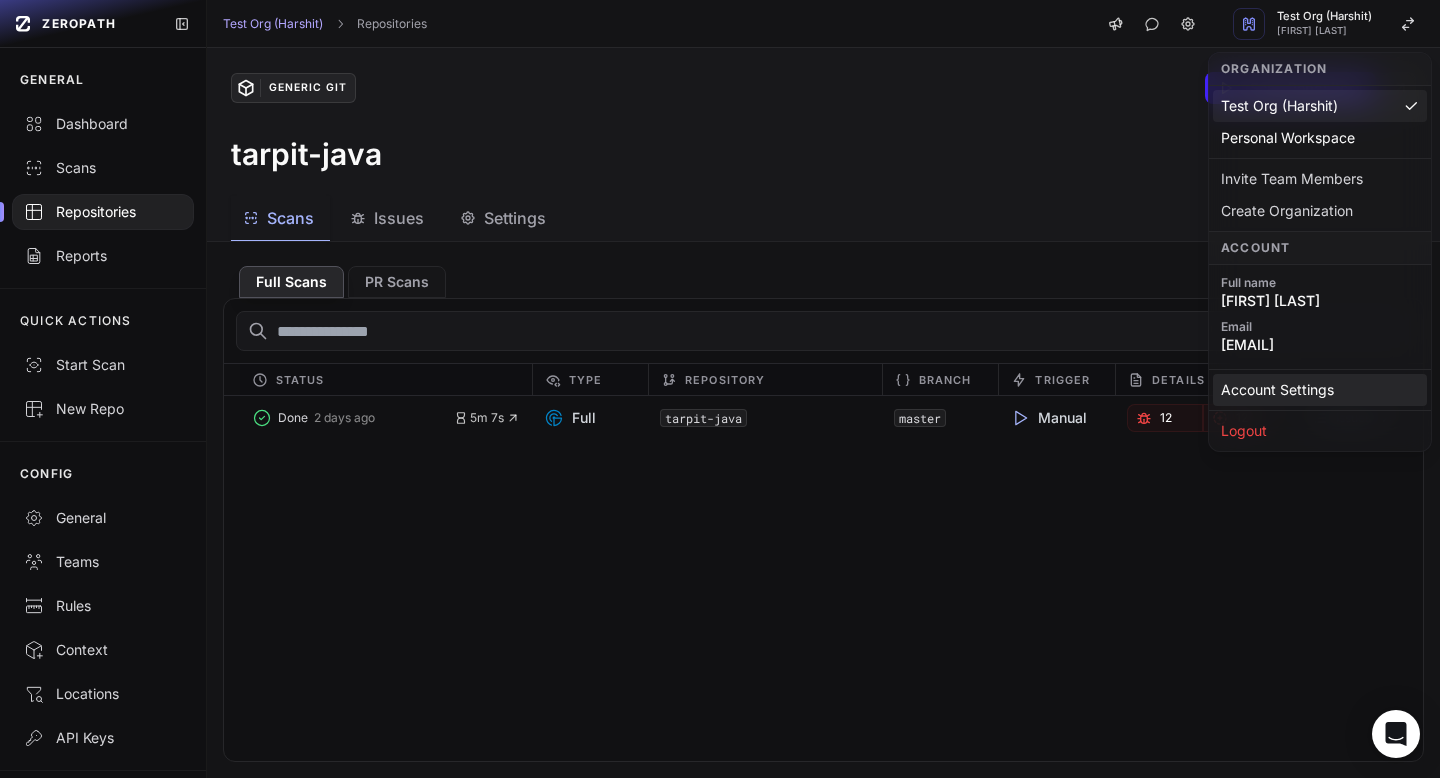 click on "Account Settings" at bounding box center (1320, 390) 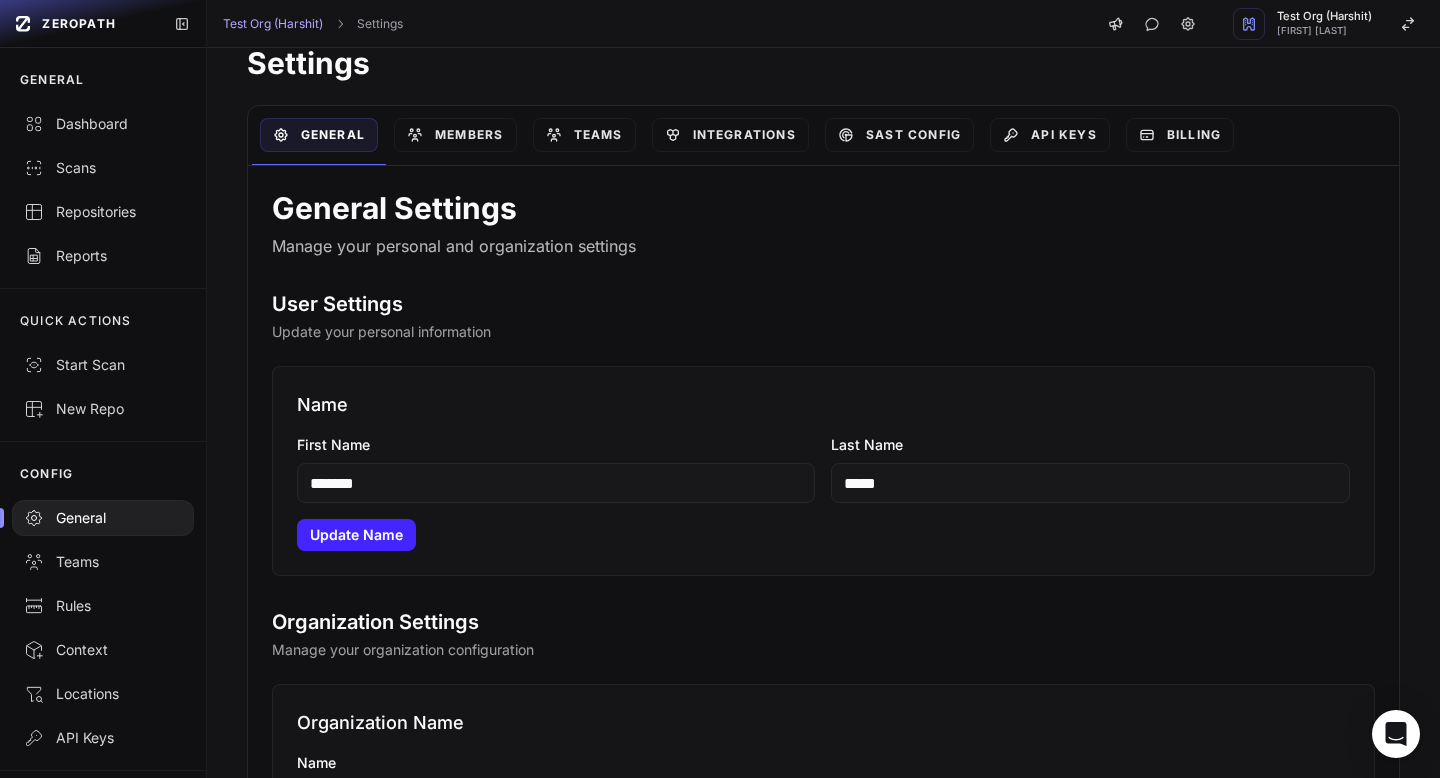 scroll, scrollTop: 0, scrollLeft: 0, axis: both 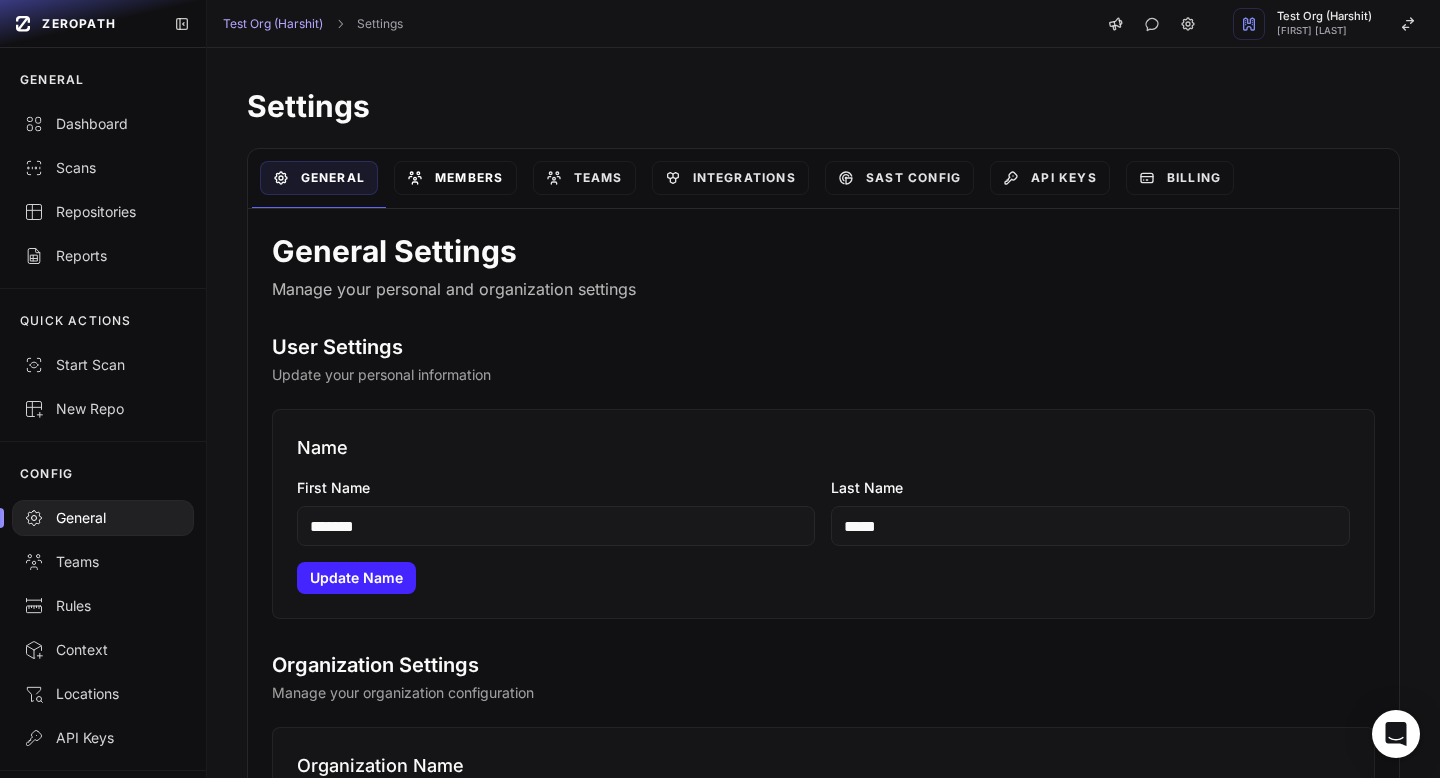 click on "Members" at bounding box center [455, 178] 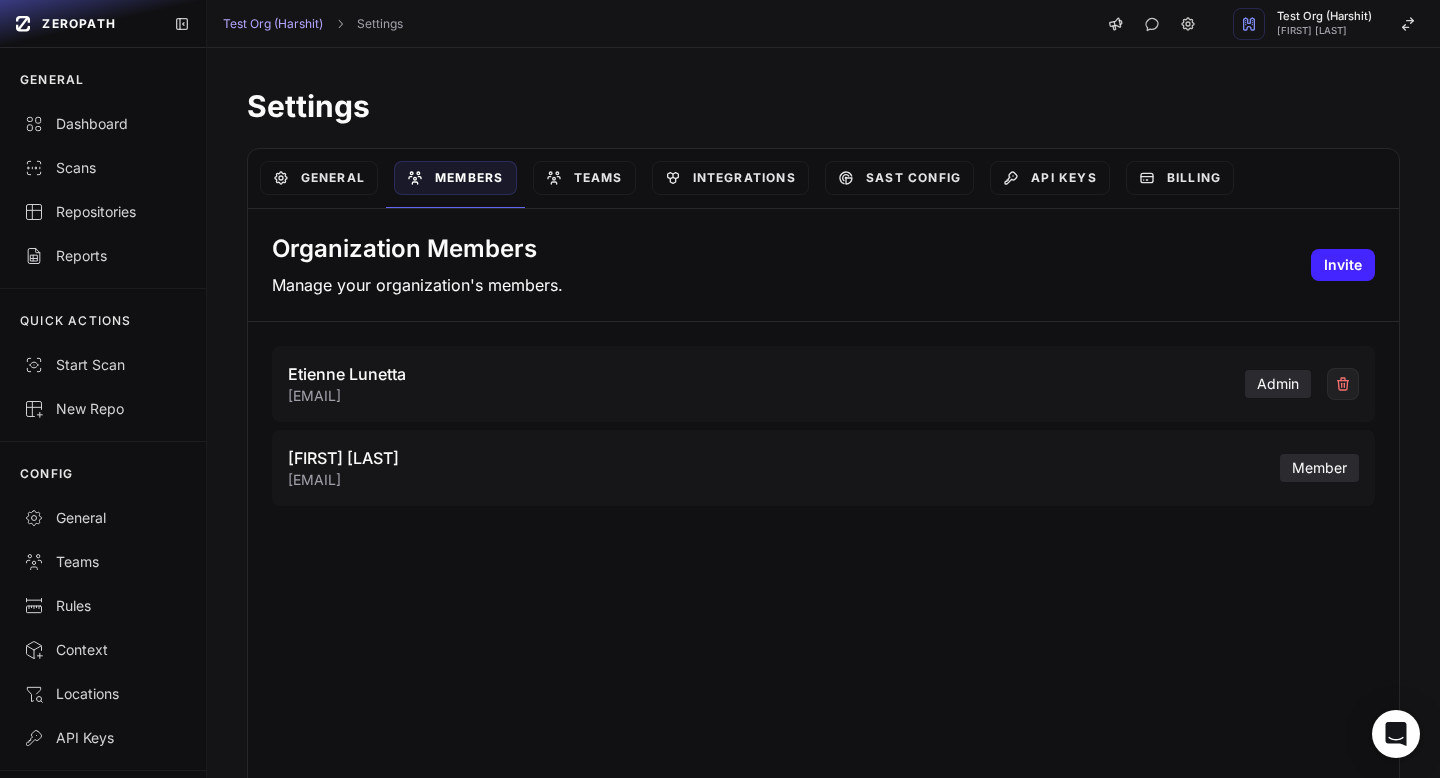 scroll, scrollTop: 8, scrollLeft: 0, axis: vertical 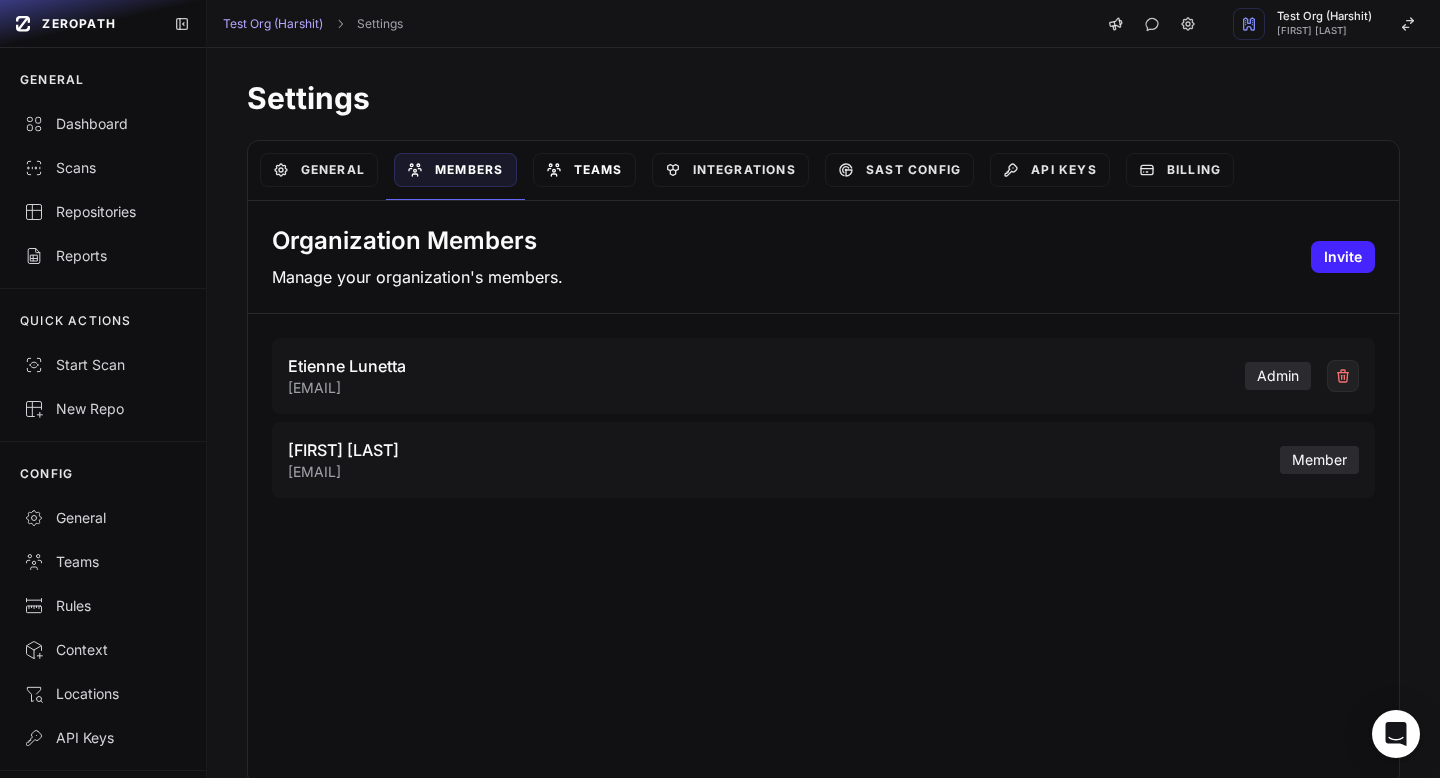 click on "Teams" at bounding box center [584, 170] 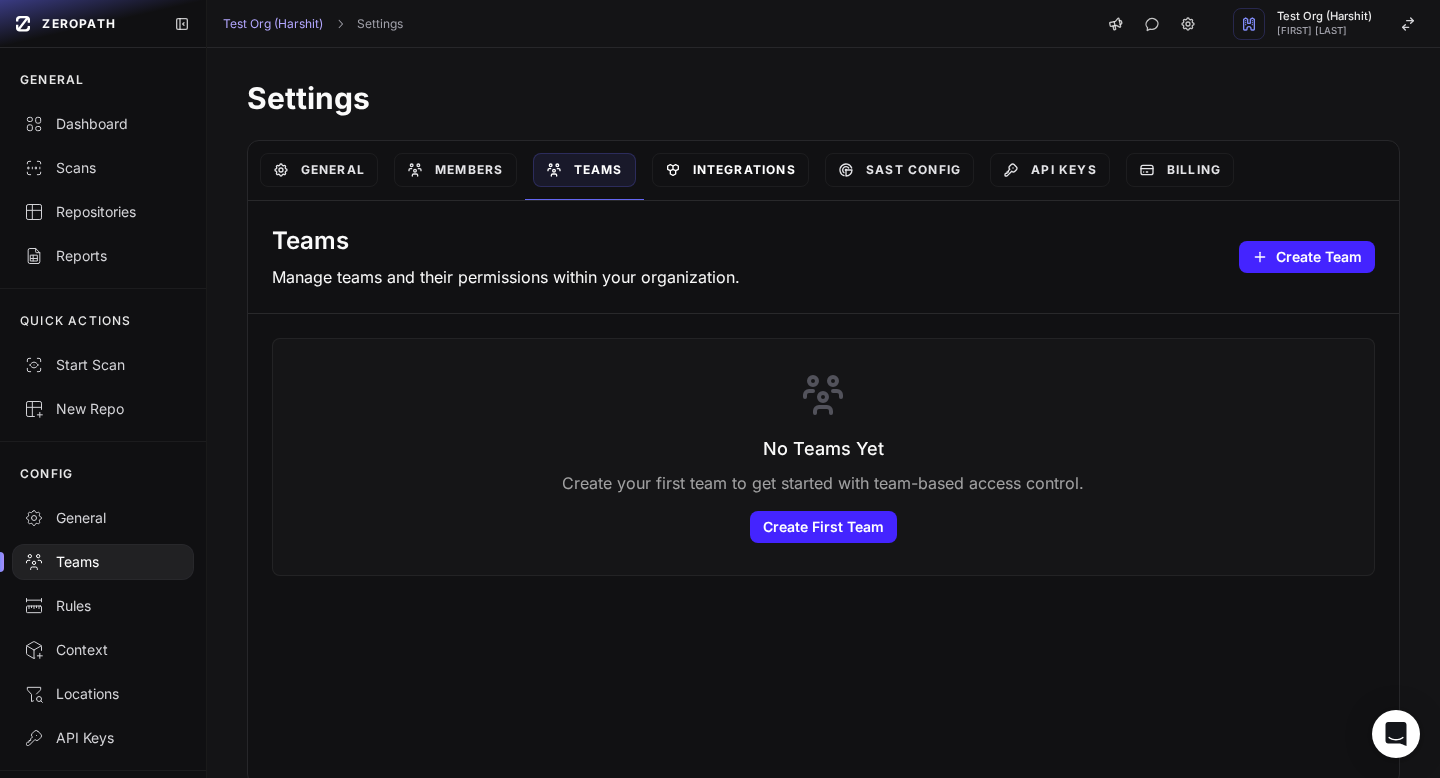 click on "Integrations" at bounding box center (730, 170) 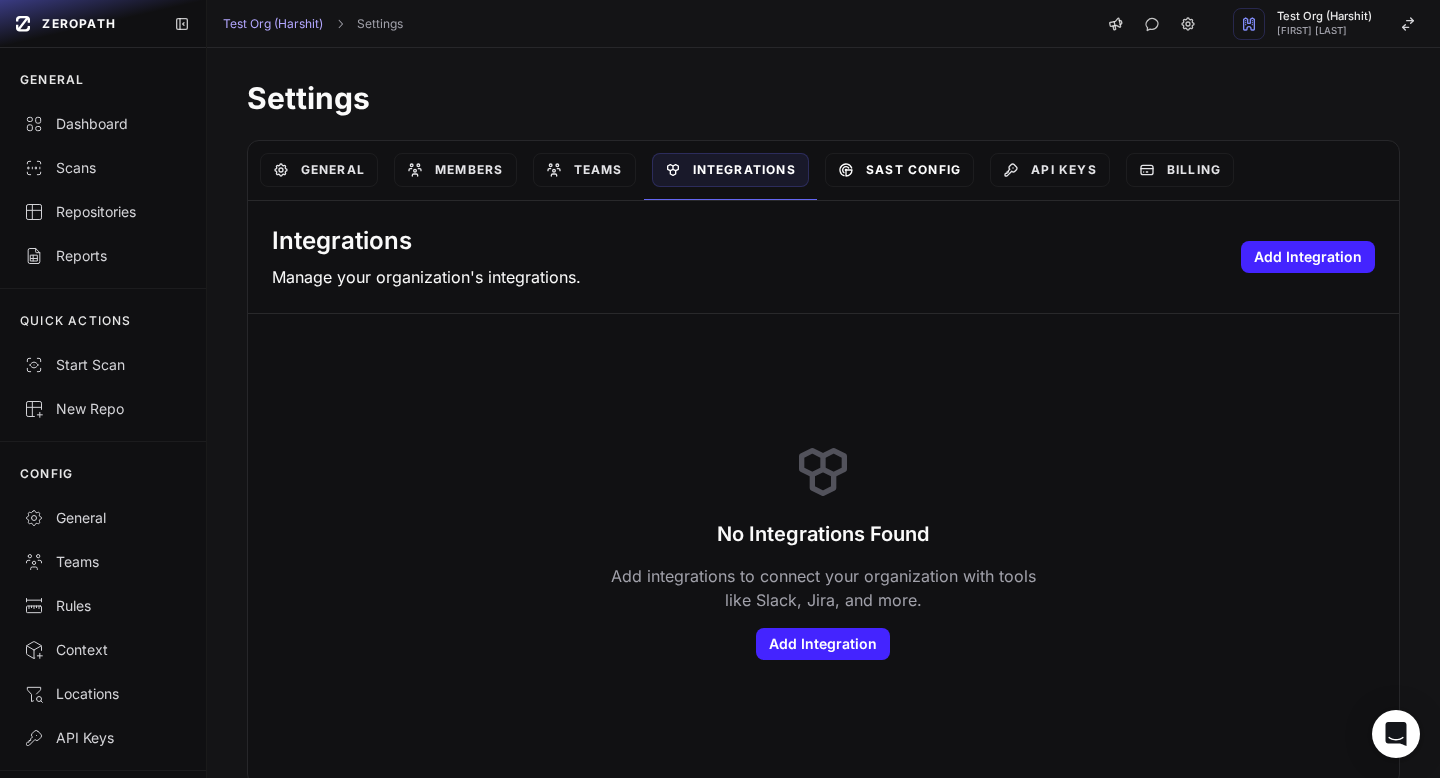 click on "SAST Config" at bounding box center (899, 170) 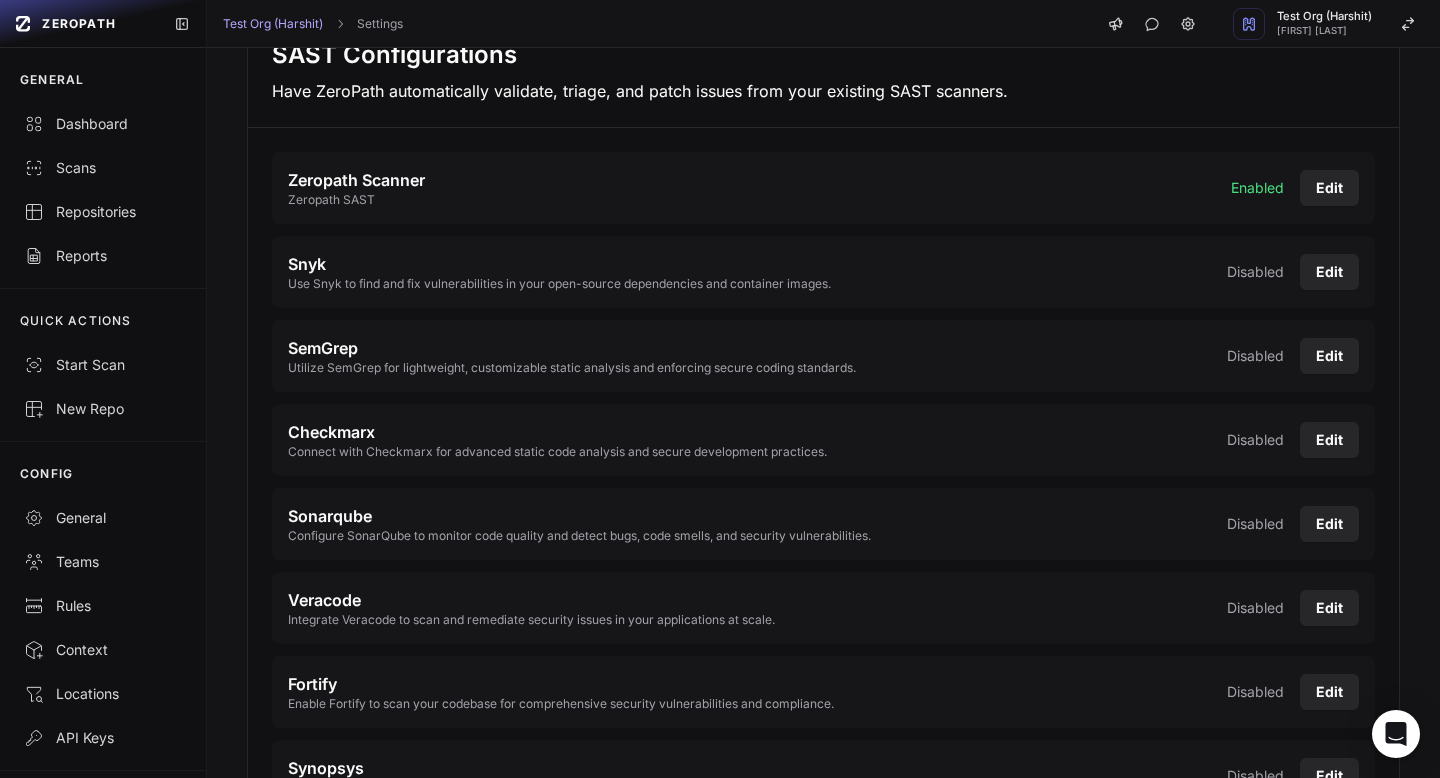 scroll, scrollTop: 116, scrollLeft: 0, axis: vertical 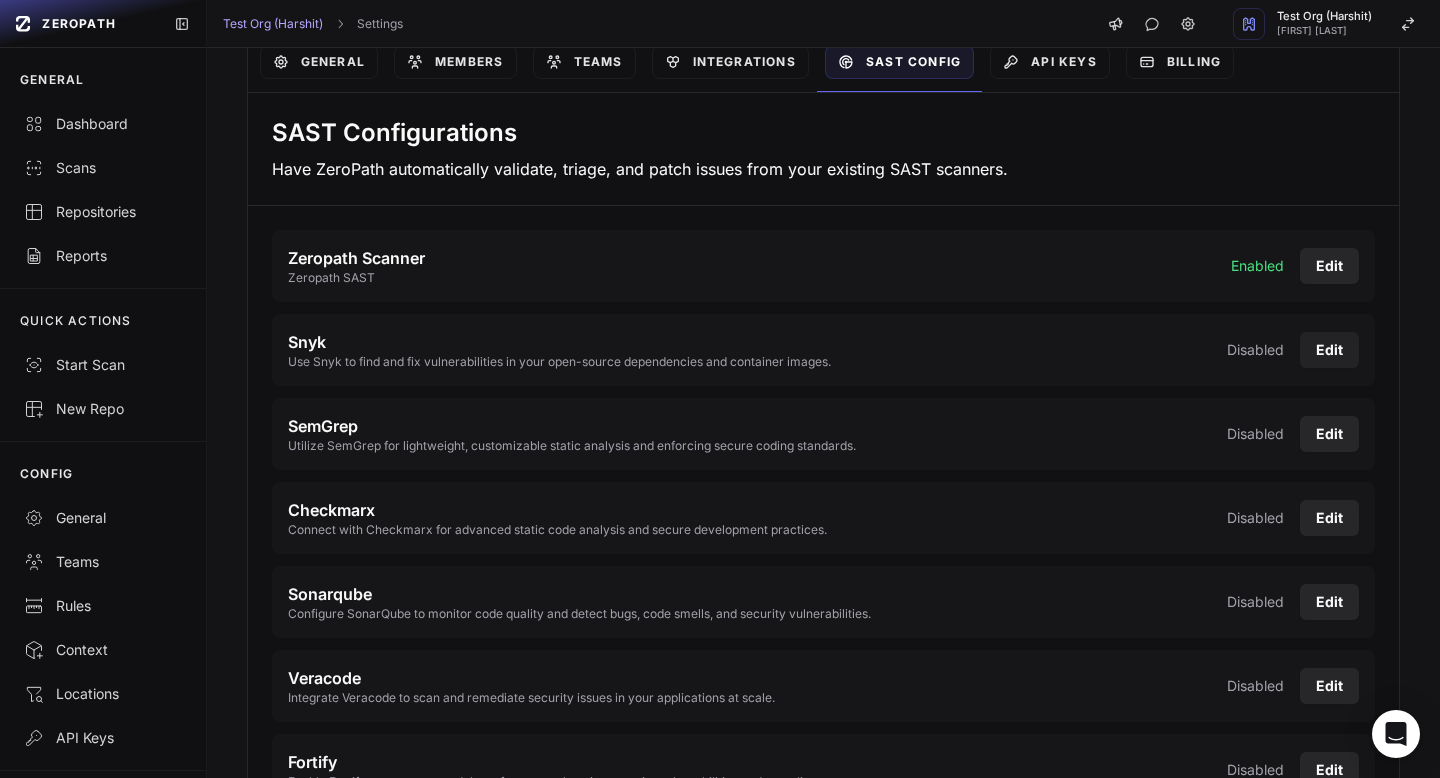 click on "Edit" at bounding box center [1329, 350] 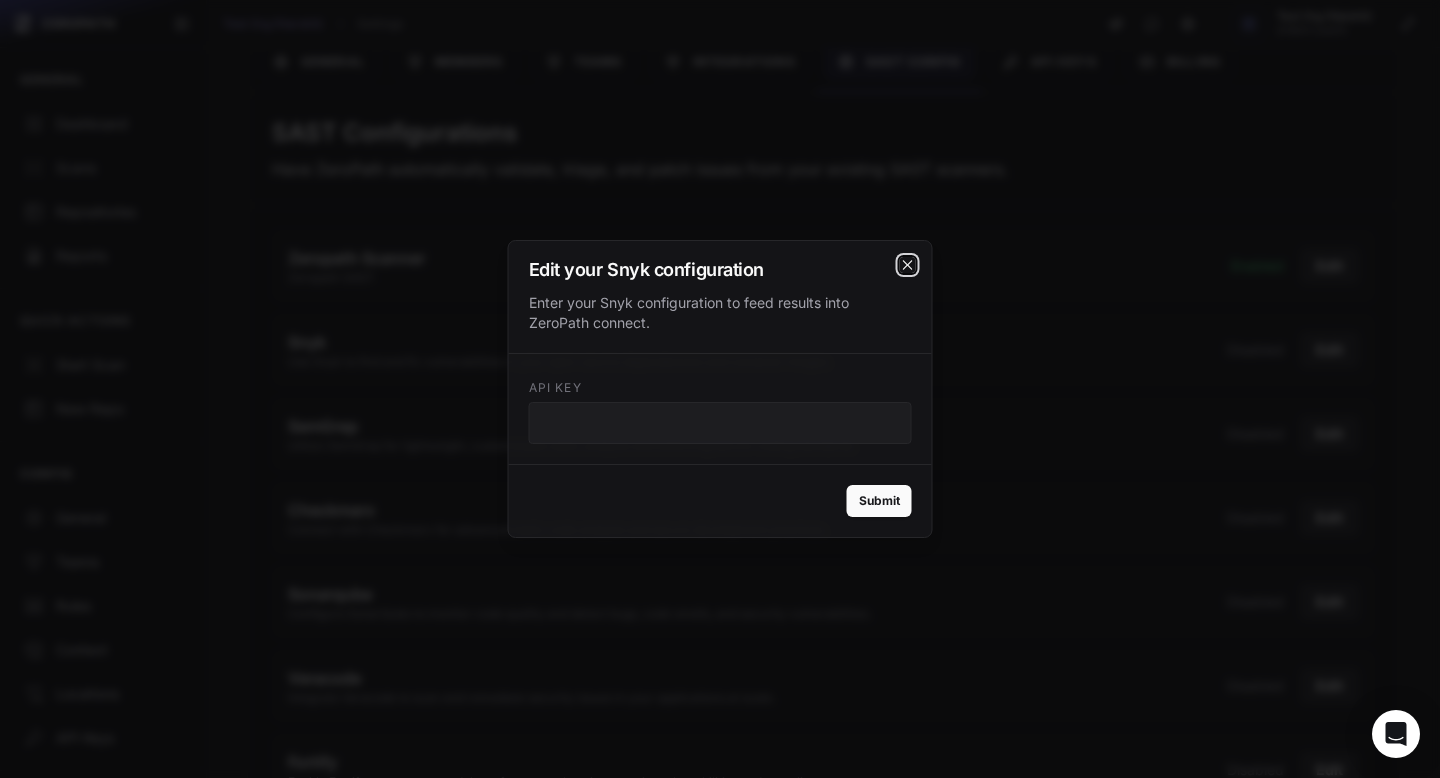 click 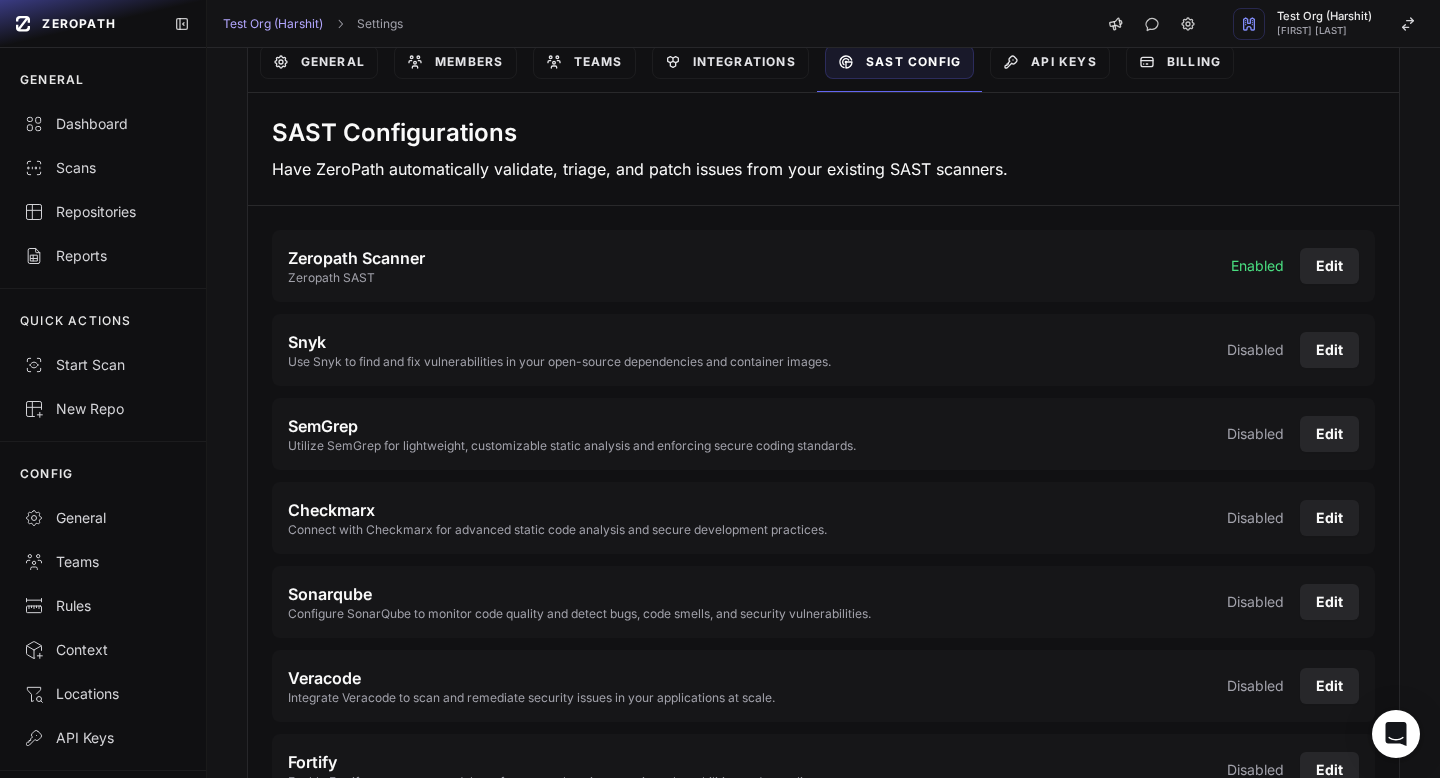click on "Edit" at bounding box center (1329, 518) 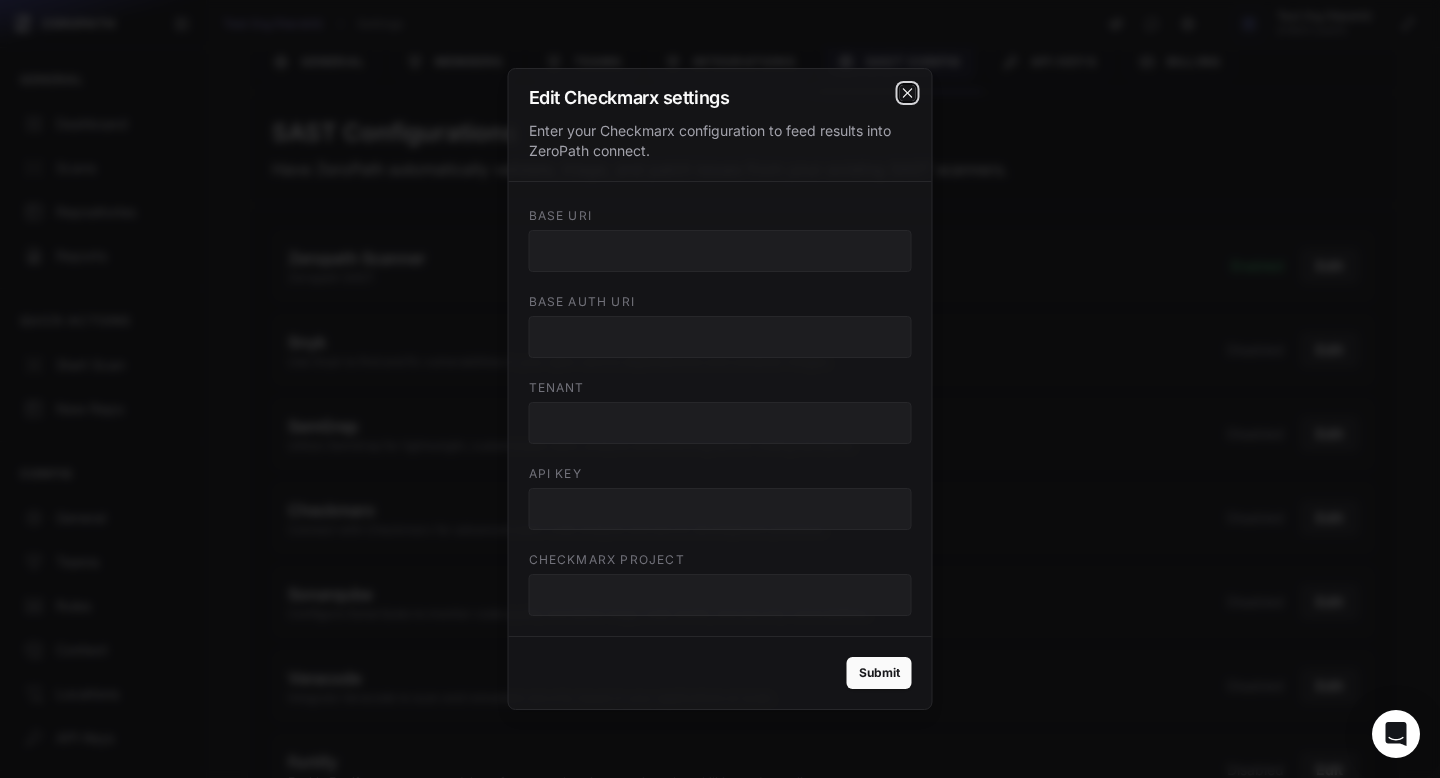 click 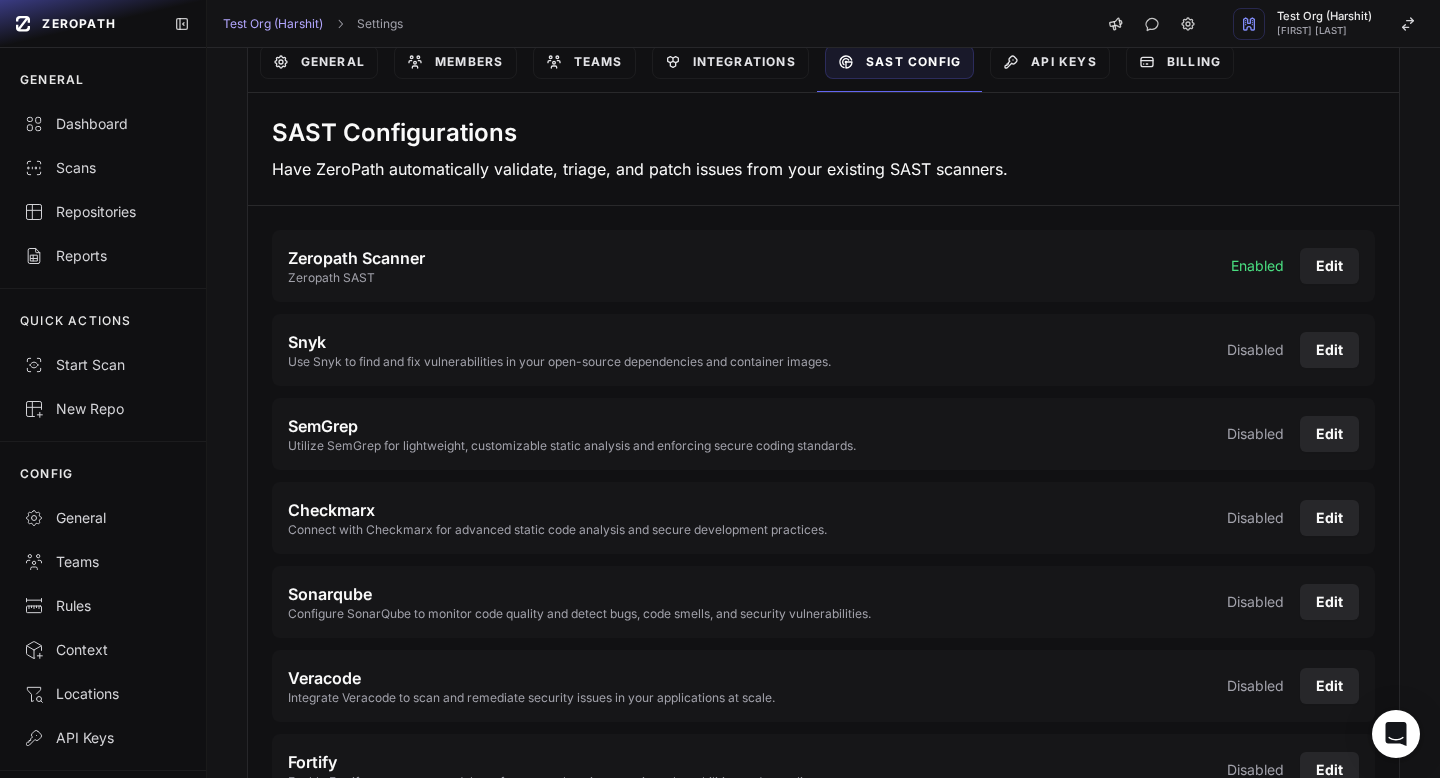 click on "Edit" at bounding box center (1329, 266) 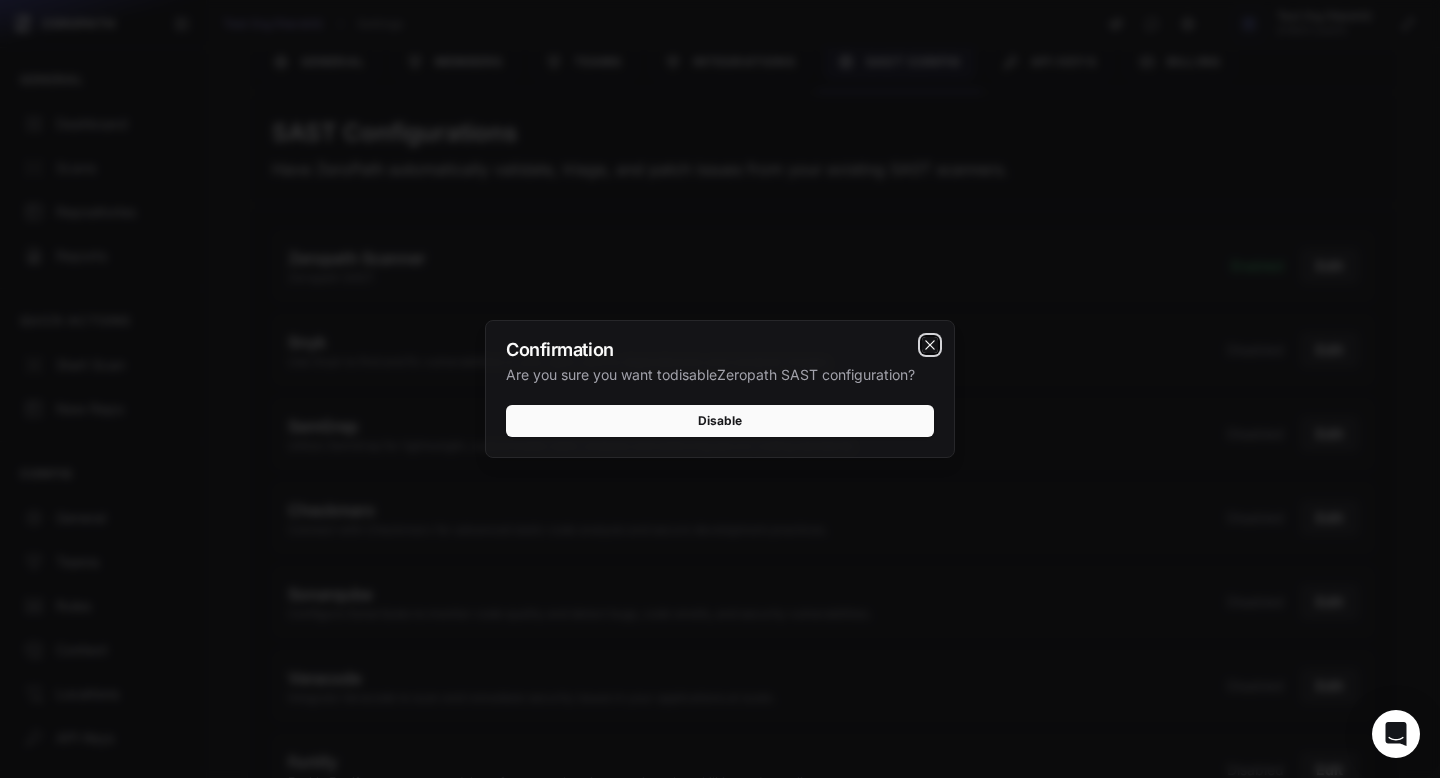 click 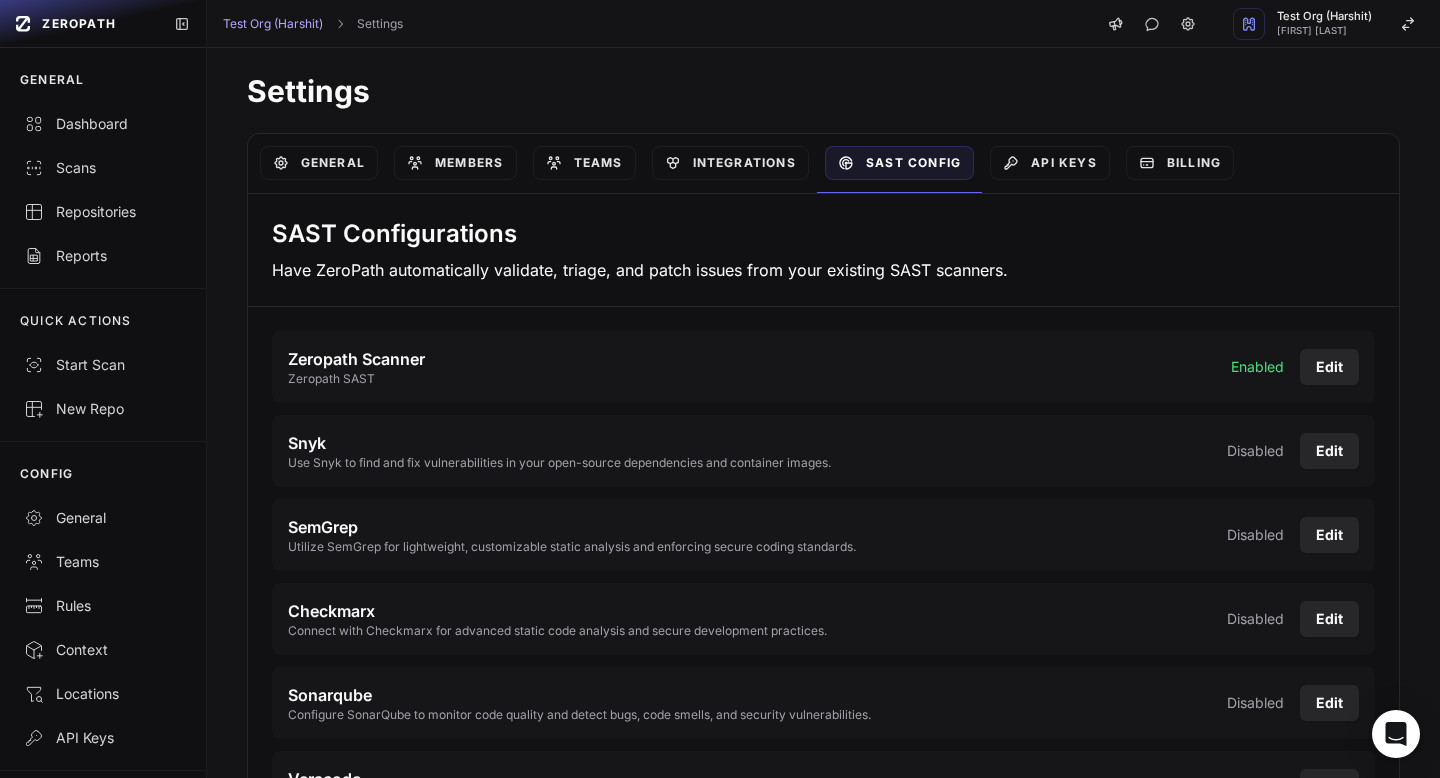 scroll, scrollTop: 0, scrollLeft: 0, axis: both 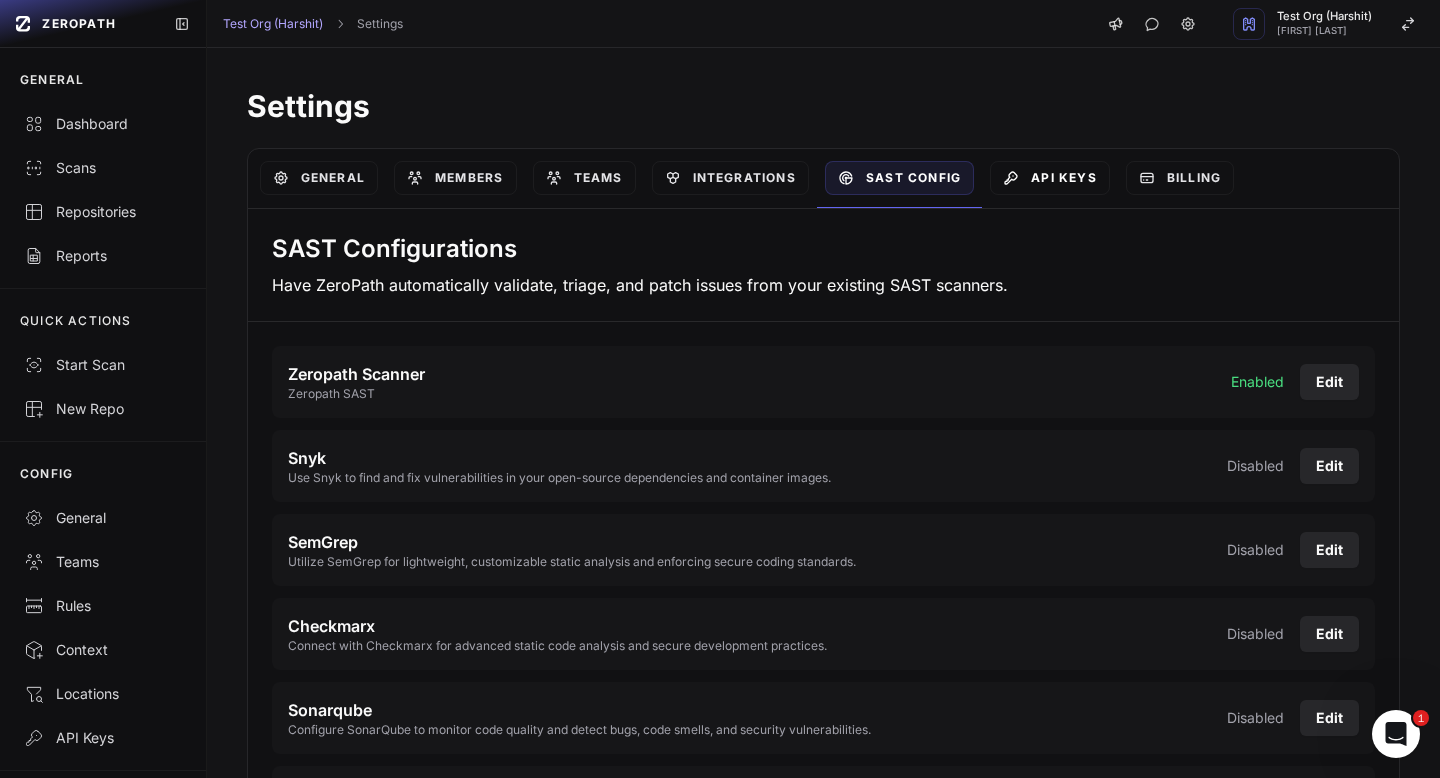 click on "API Keys" at bounding box center [1050, 178] 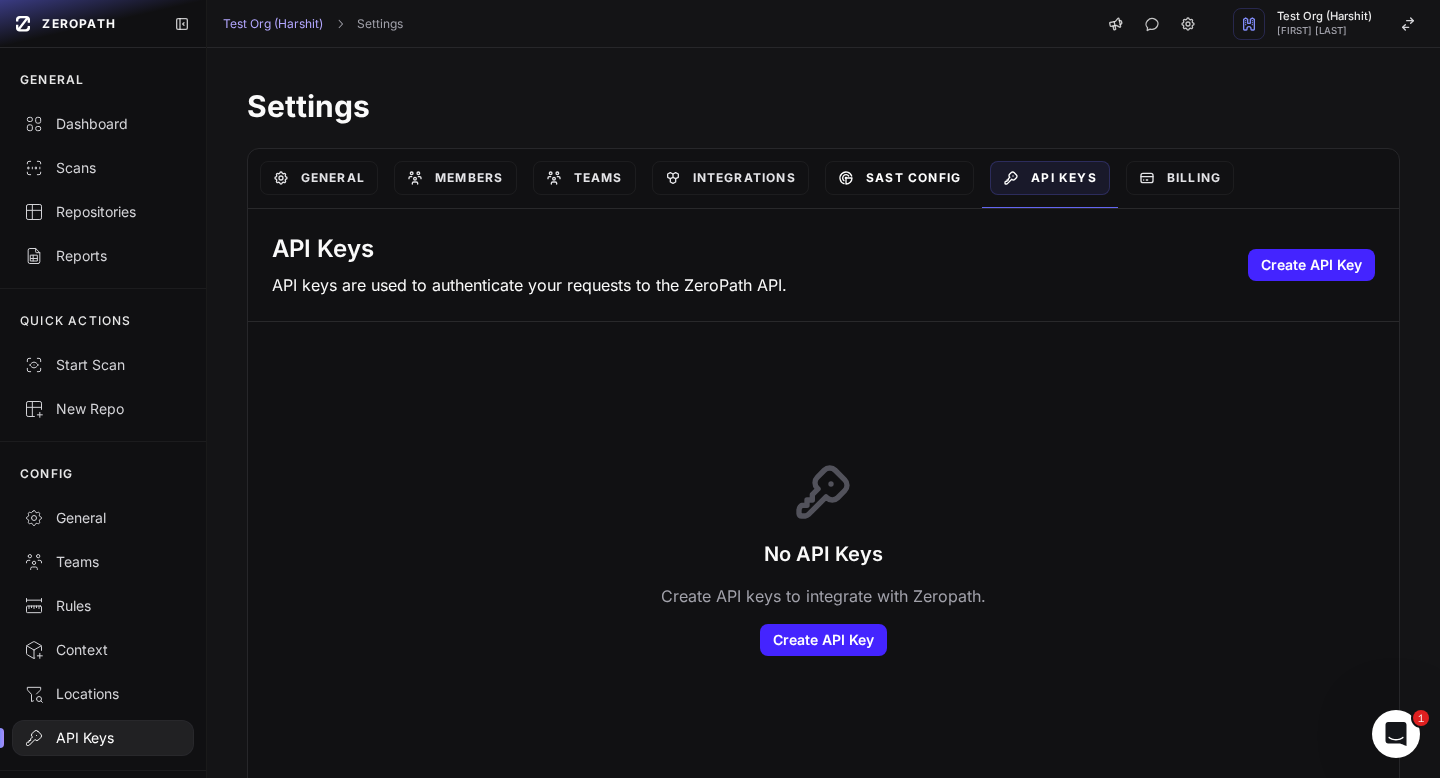 click on "SAST Config" at bounding box center [899, 178] 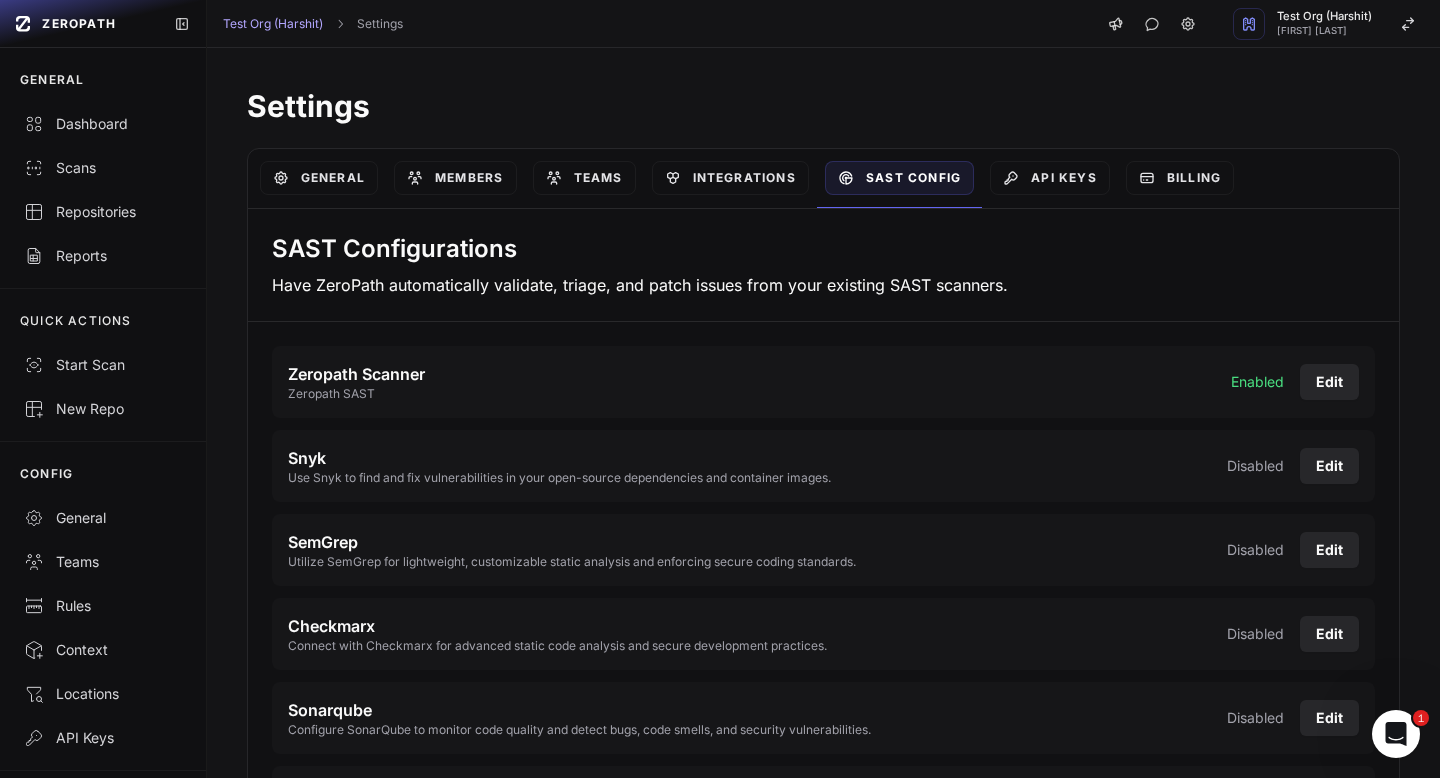 click on "API Keys" at bounding box center (1050, 178) 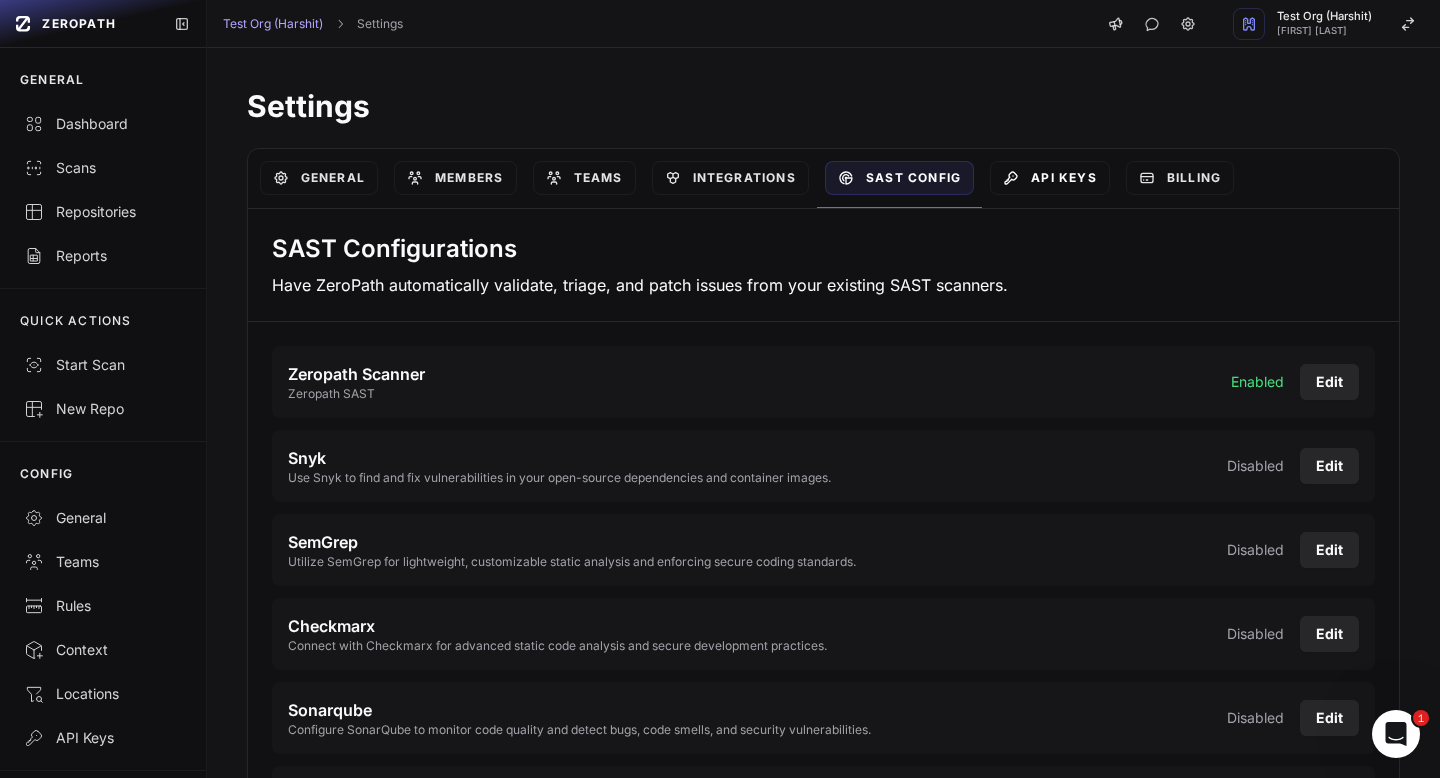 click on "API Keys" at bounding box center [1050, 178] 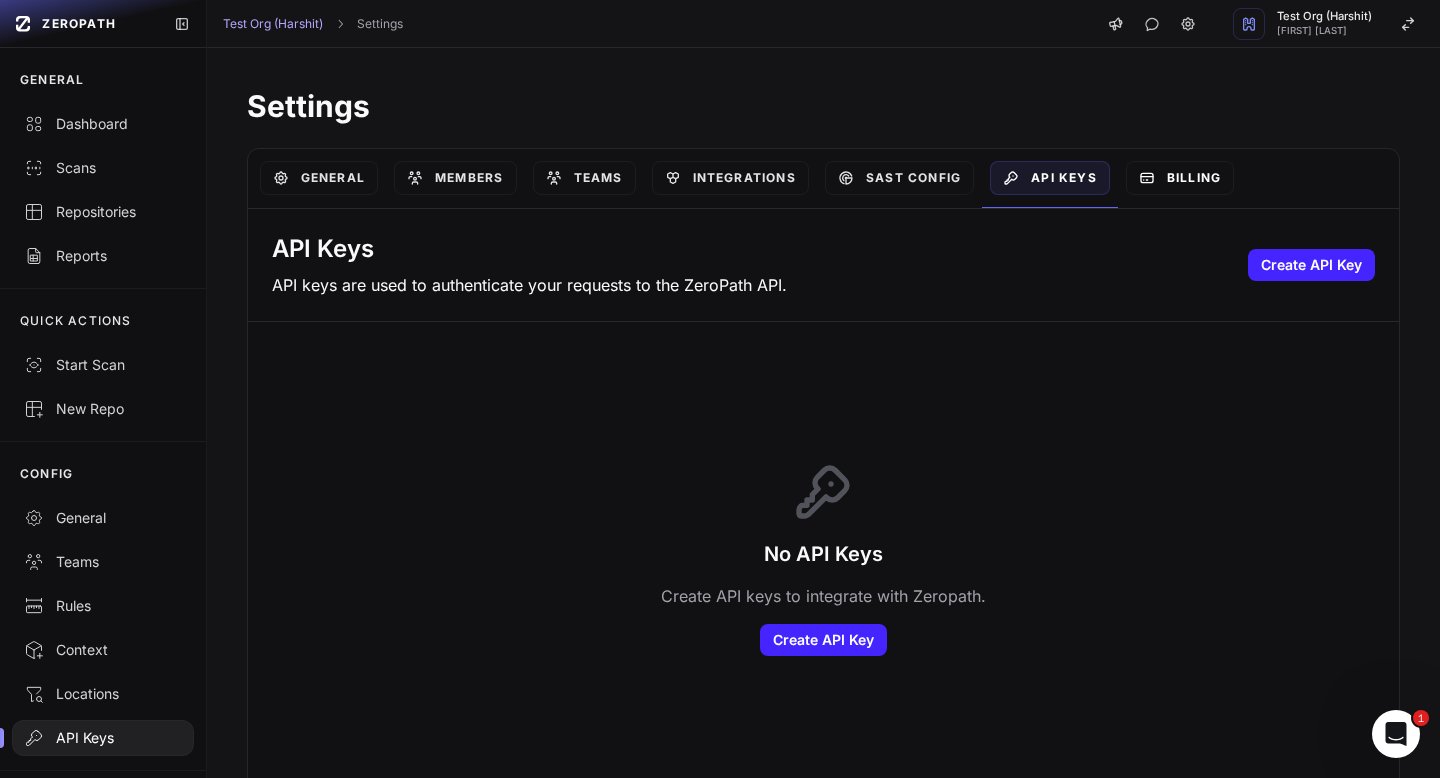 click on "Billing" at bounding box center [1180, 178] 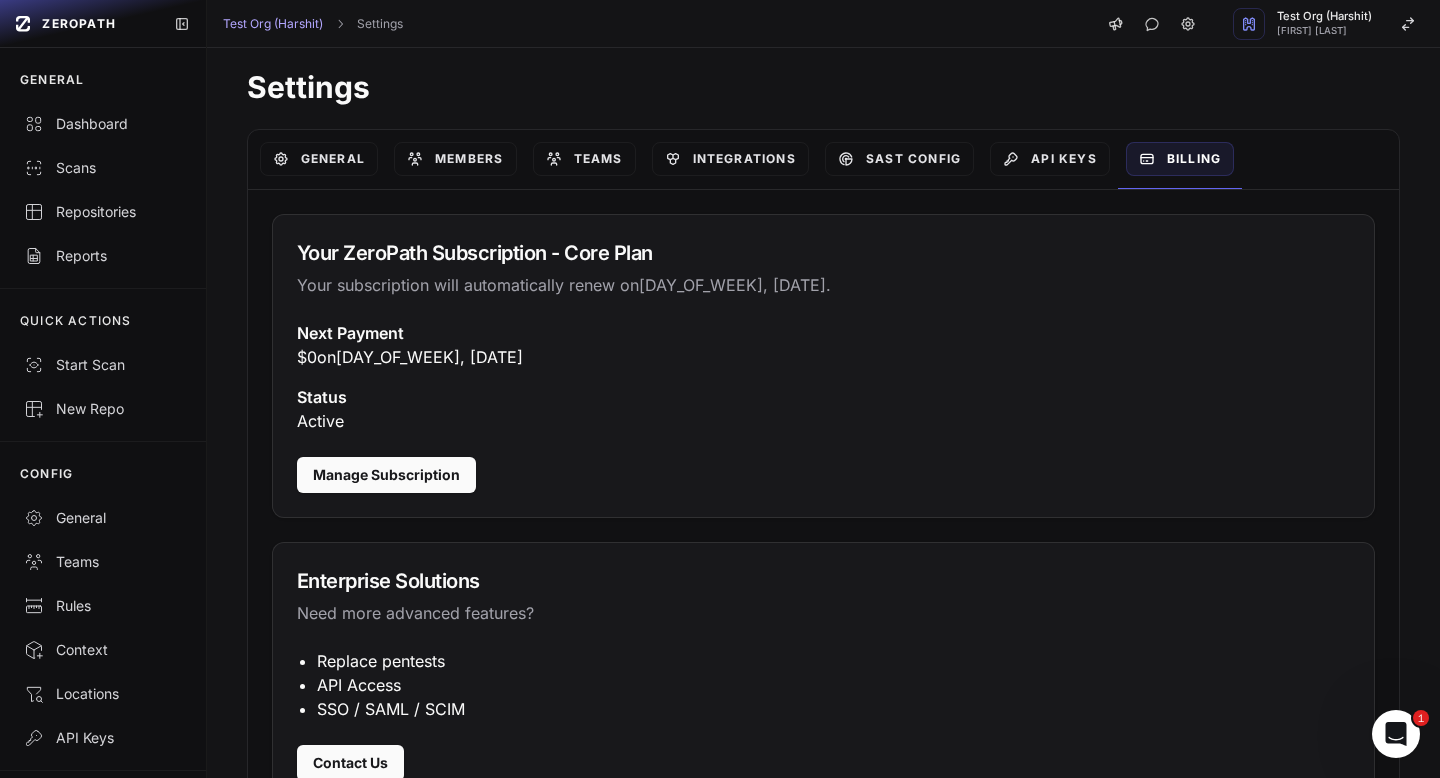 scroll, scrollTop: 0, scrollLeft: 0, axis: both 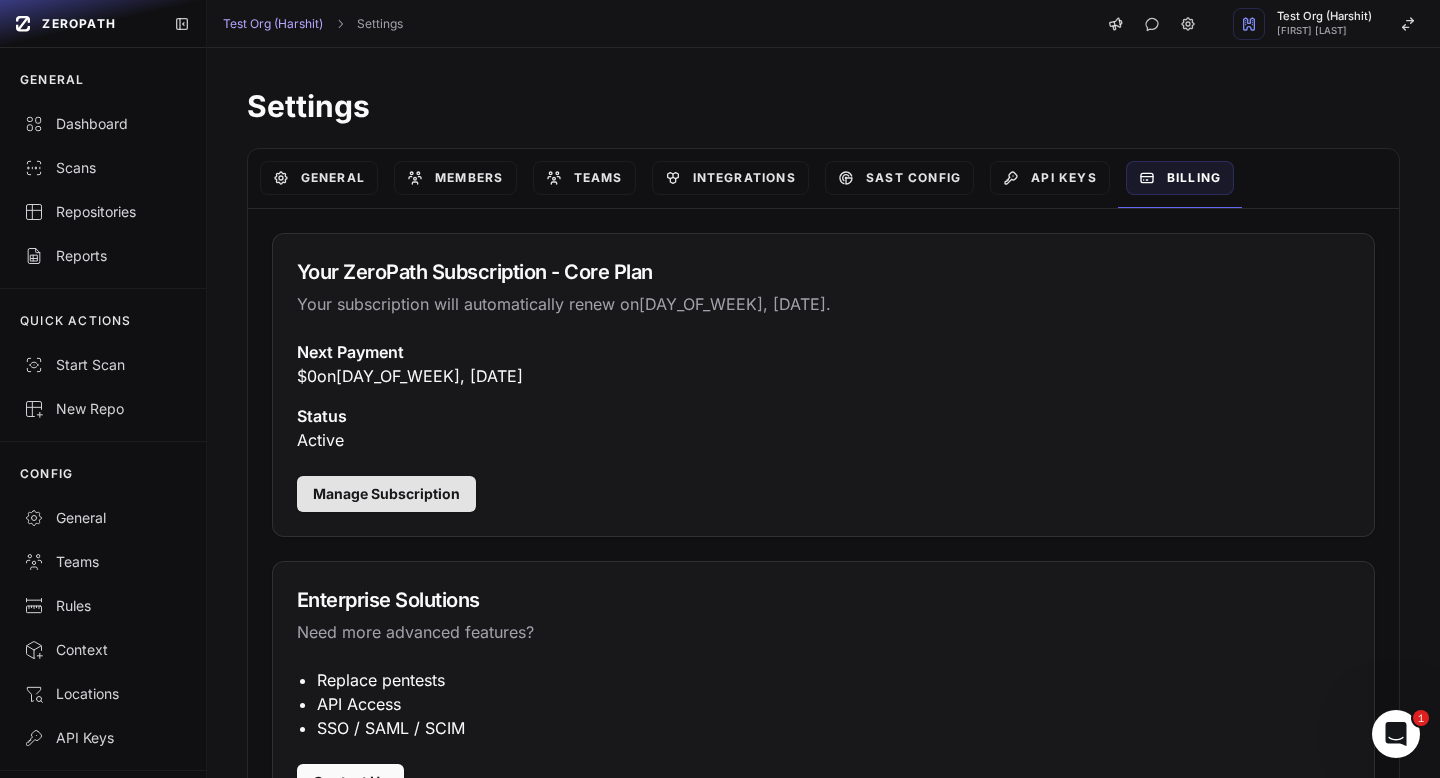 click on "Manage Subscription" at bounding box center [386, 494] 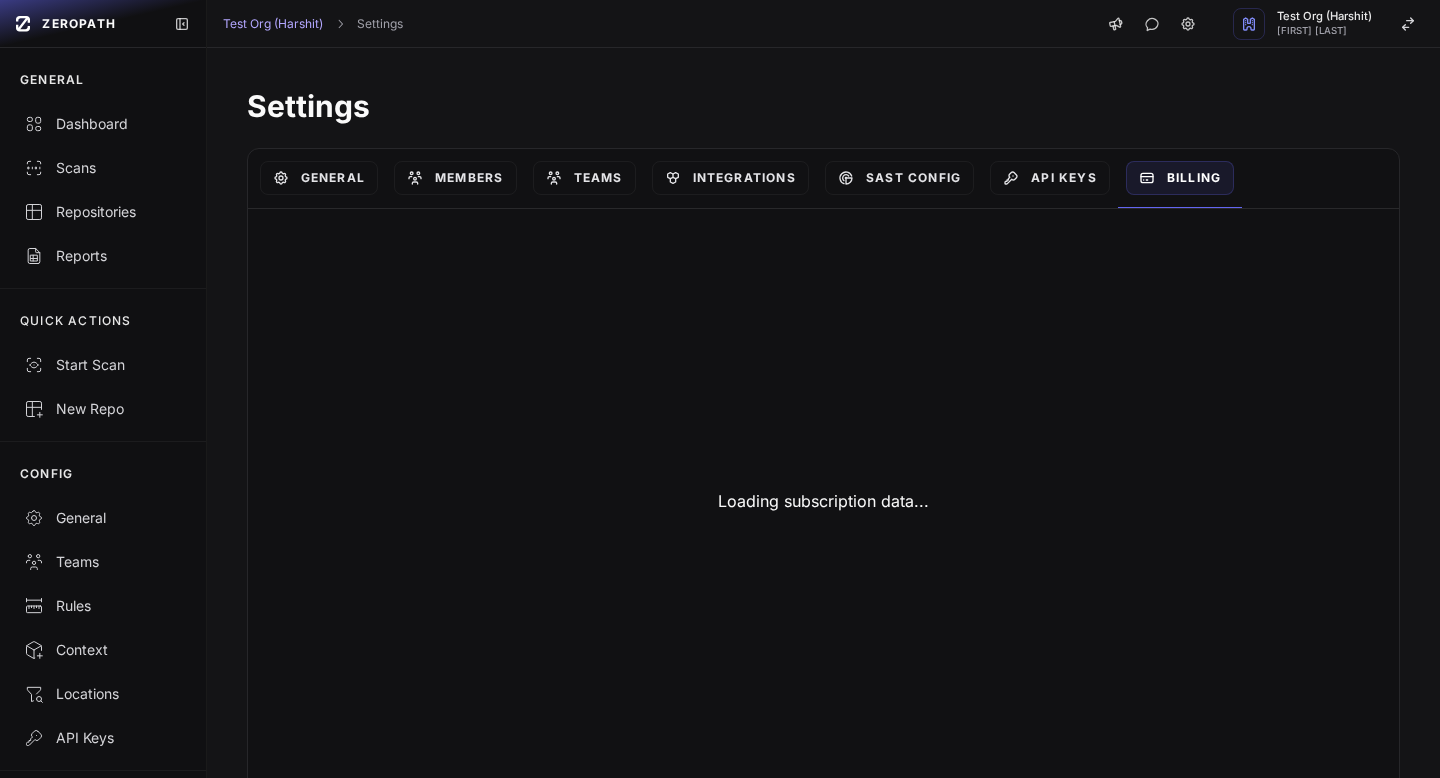 scroll, scrollTop: 0, scrollLeft: 0, axis: both 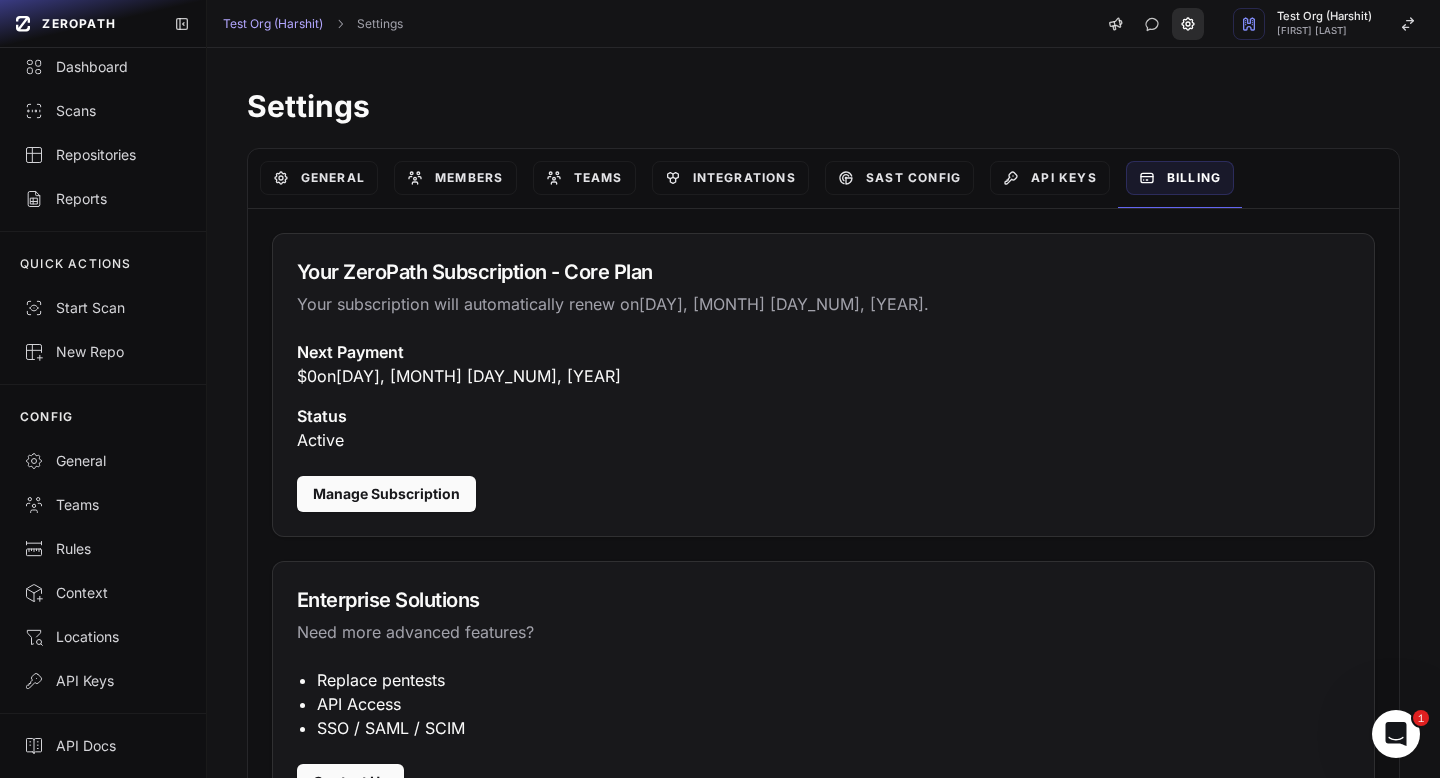 click 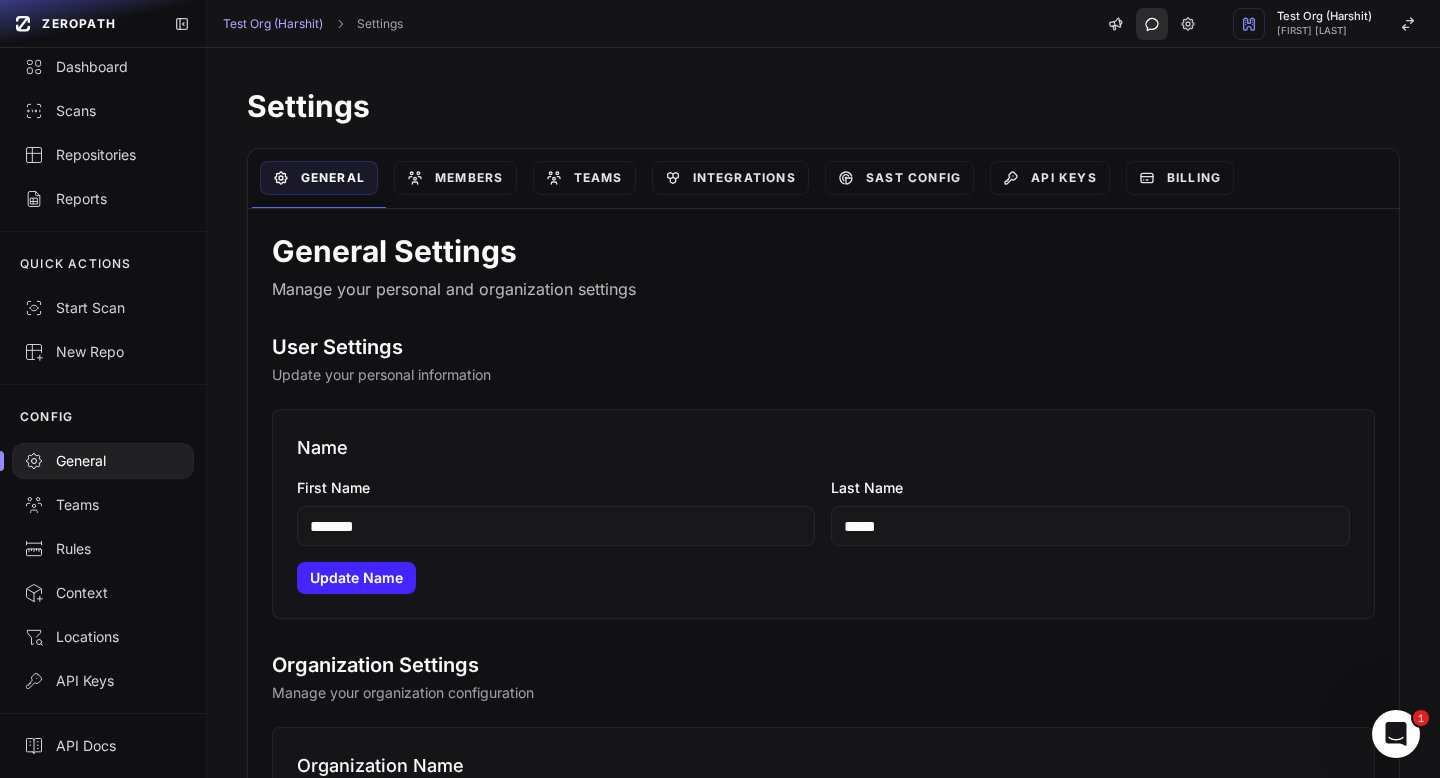 click 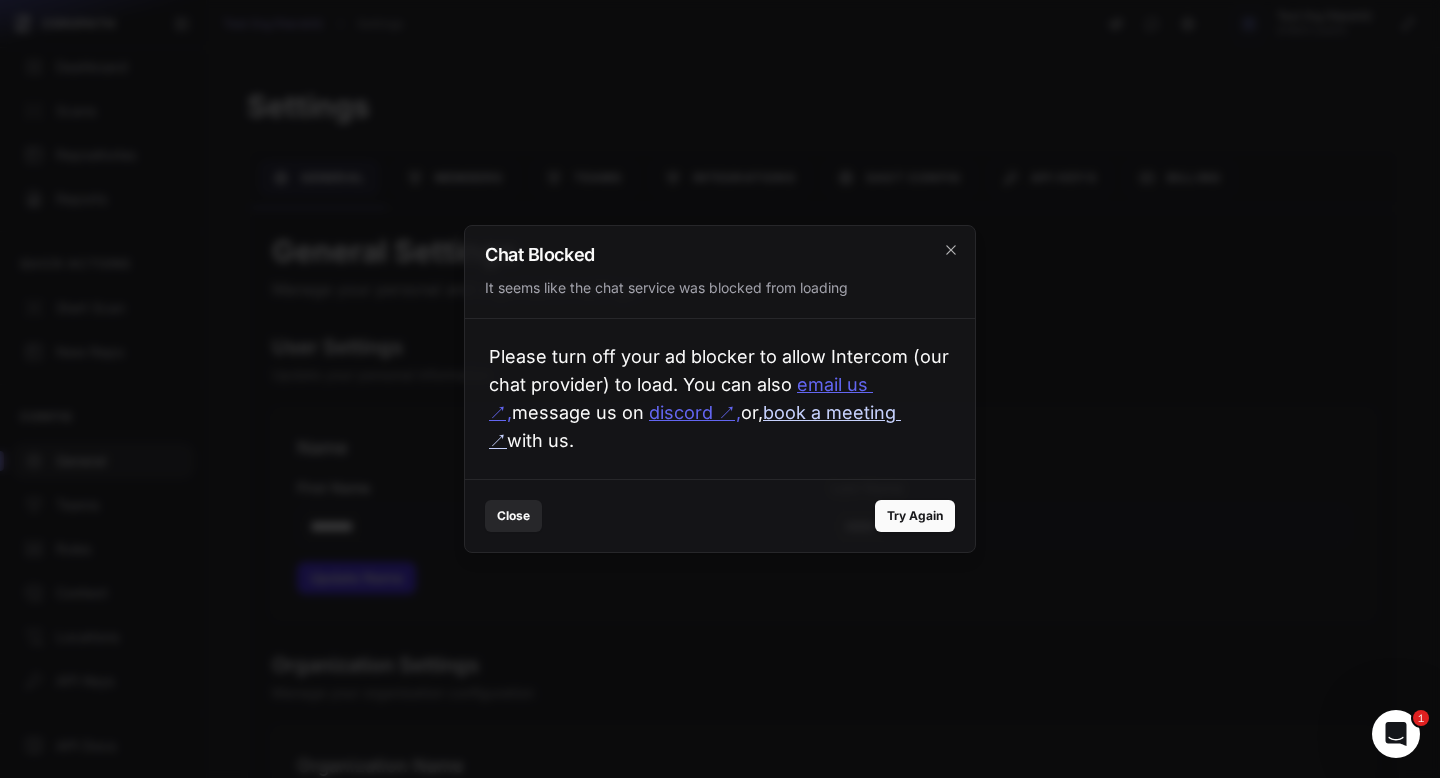 click on "book a meeting ↗" at bounding box center [695, 426] 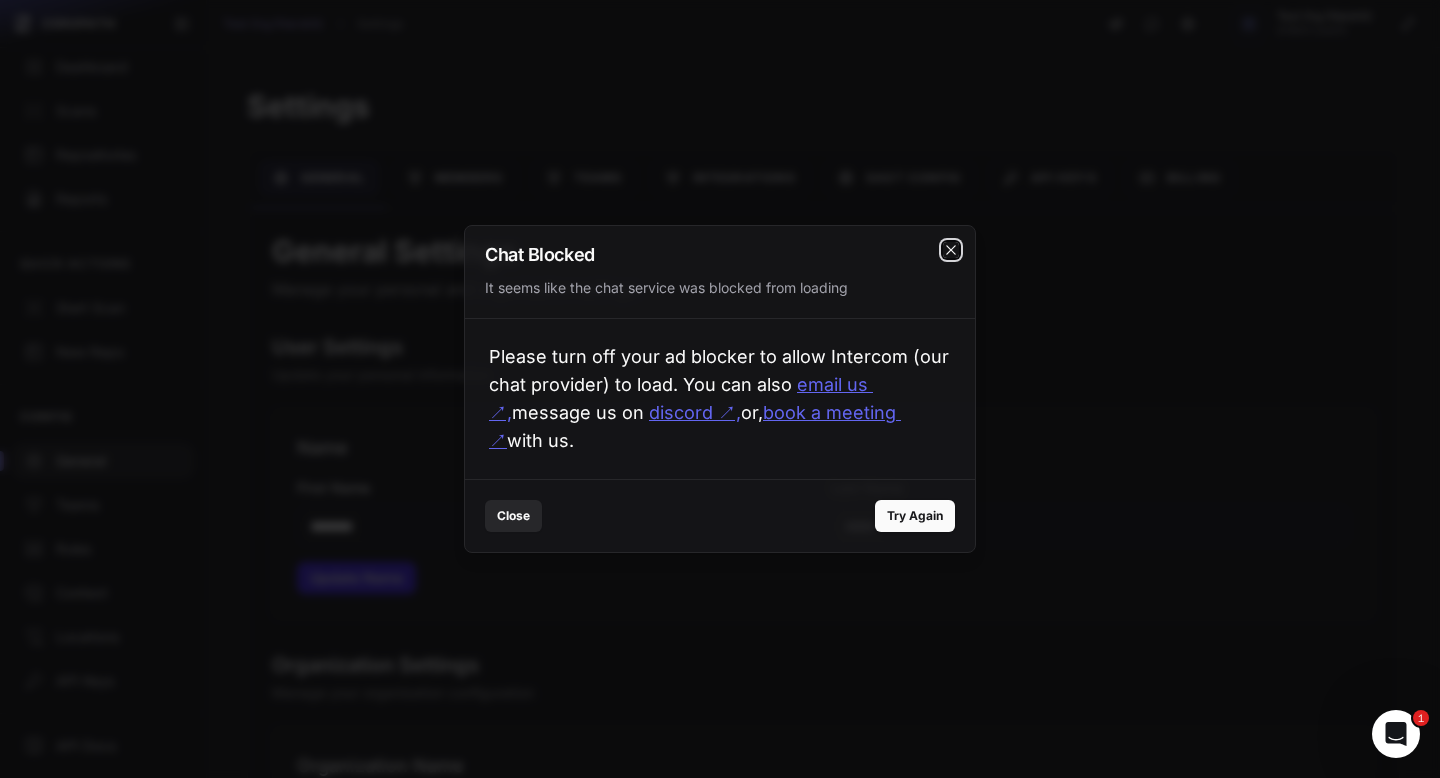 click 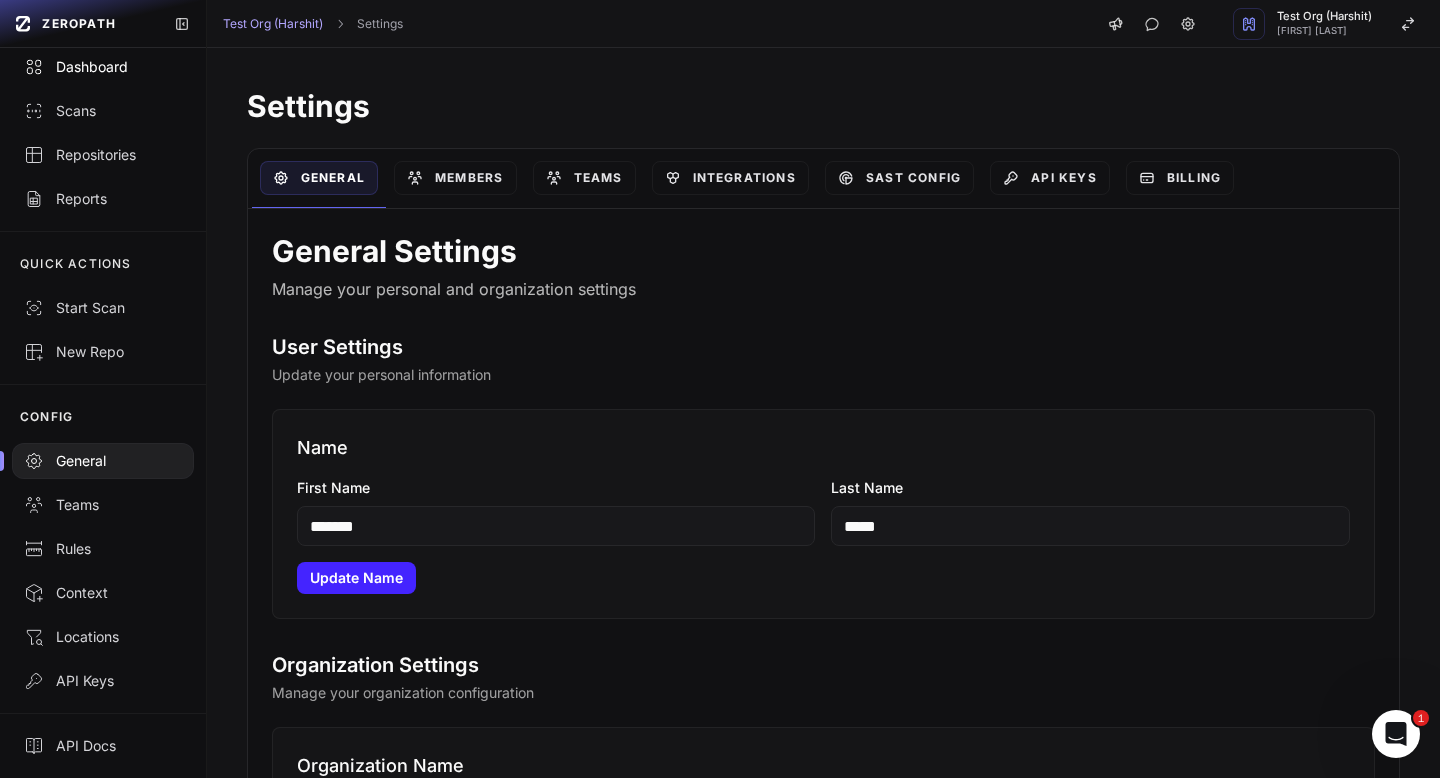click on "Dashboard" at bounding box center [103, 67] 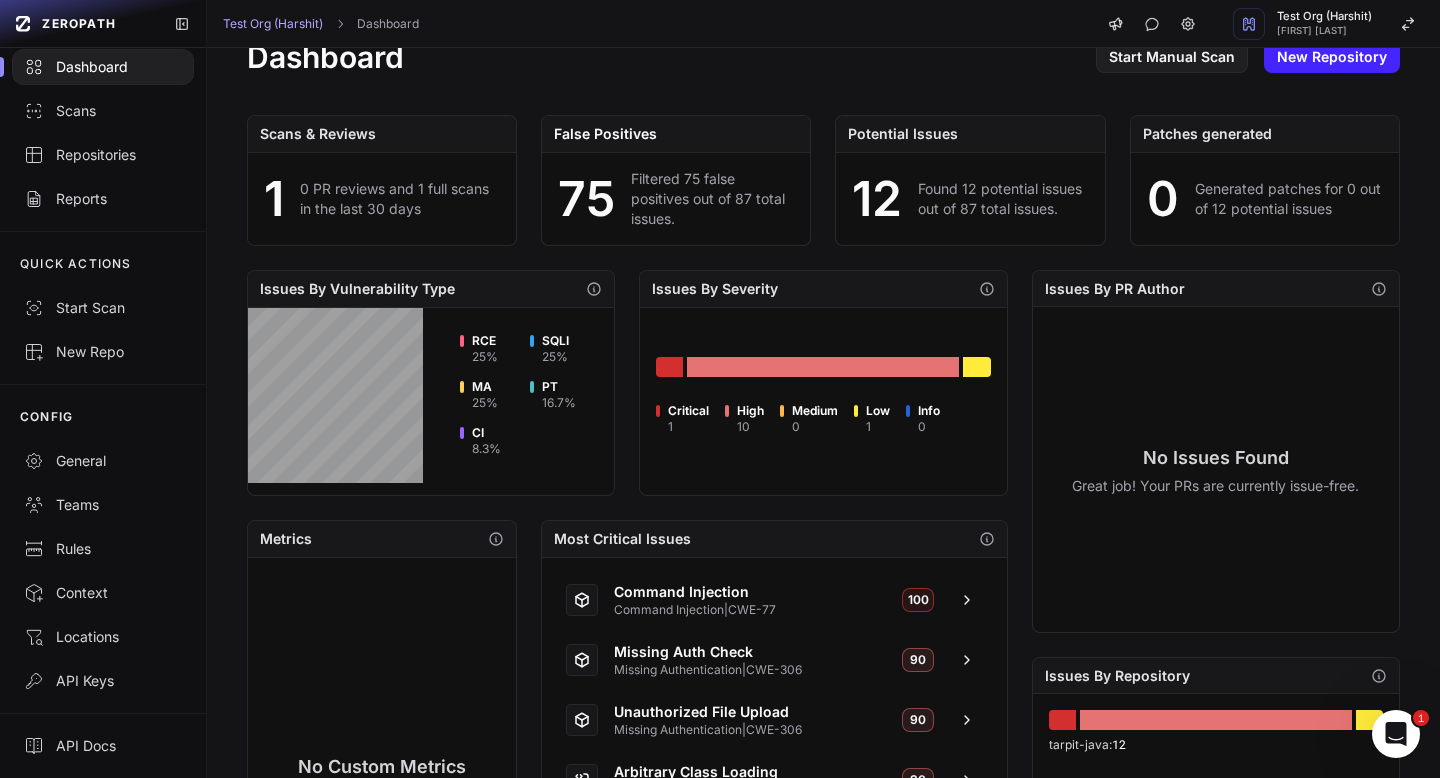 scroll, scrollTop: 74, scrollLeft: 0, axis: vertical 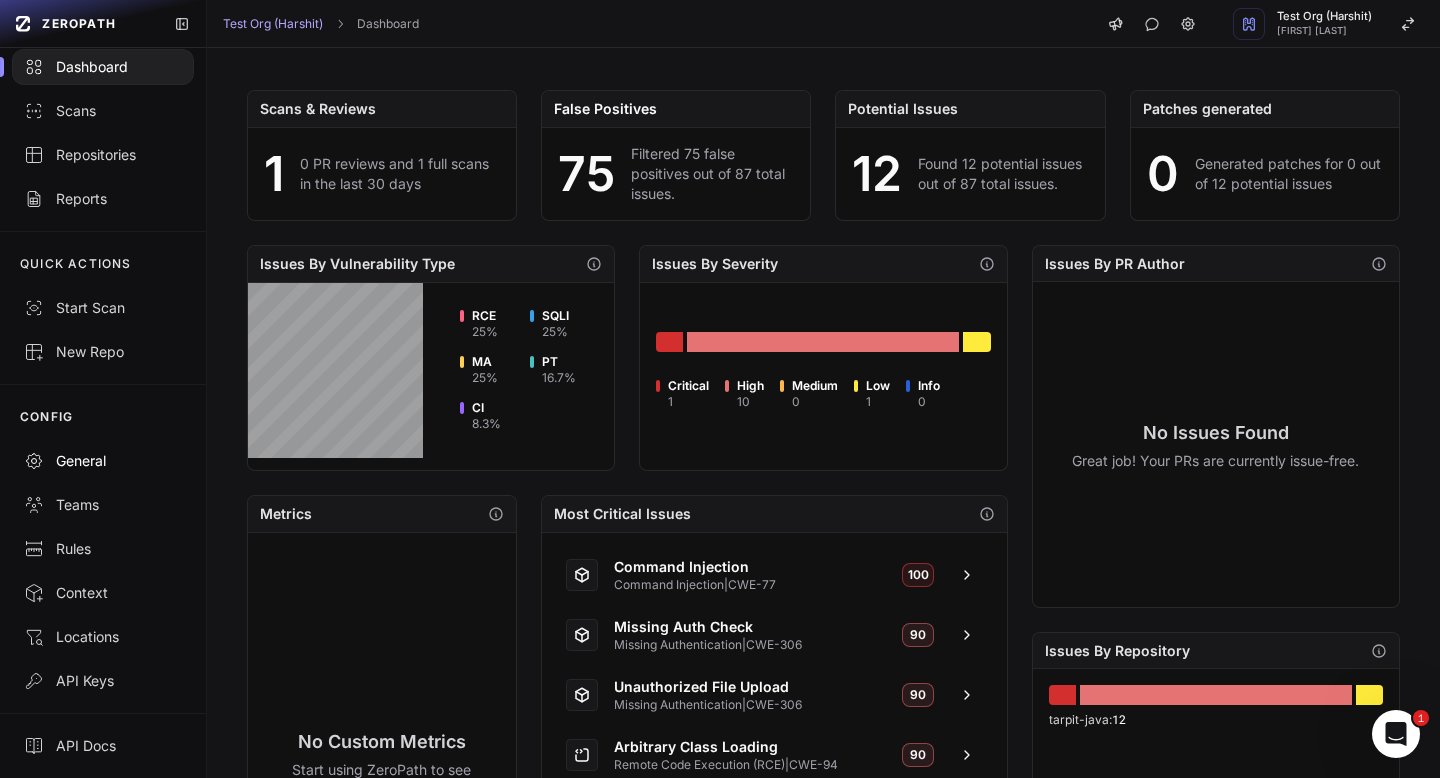 click on "General" at bounding box center (103, 461) 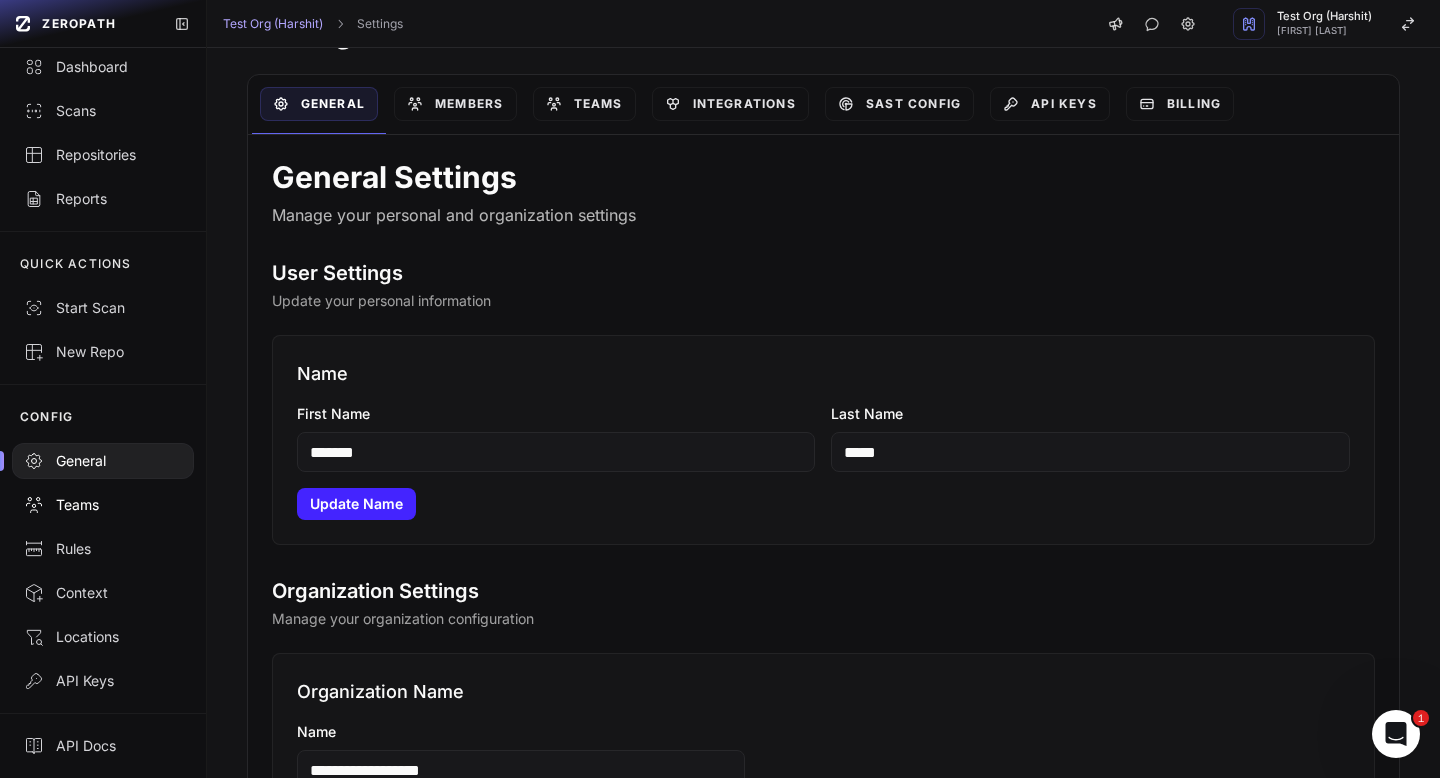 click on "Teams" at bounding box center (103, 505) 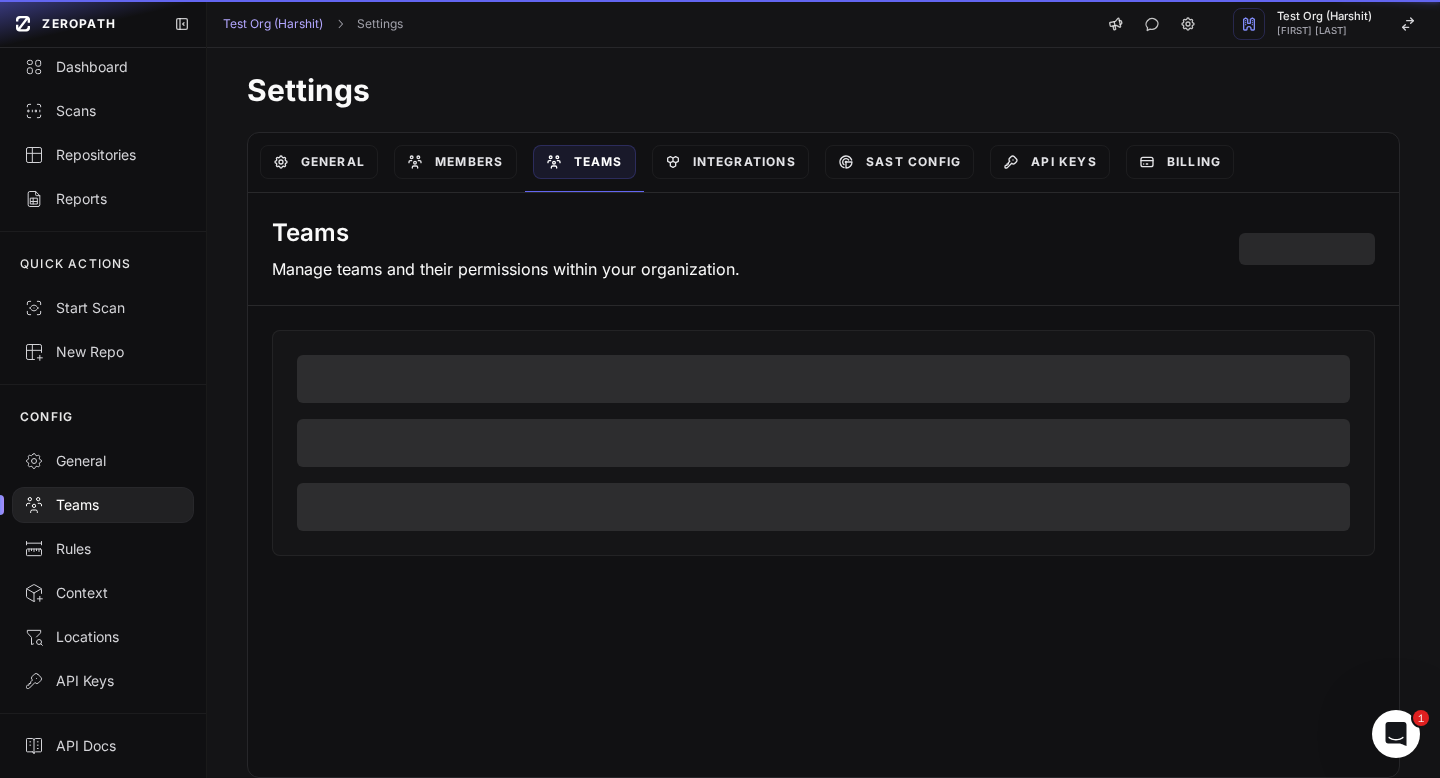 scroll, scrollTop: 16, scrollLeft: 0, axis: vertical 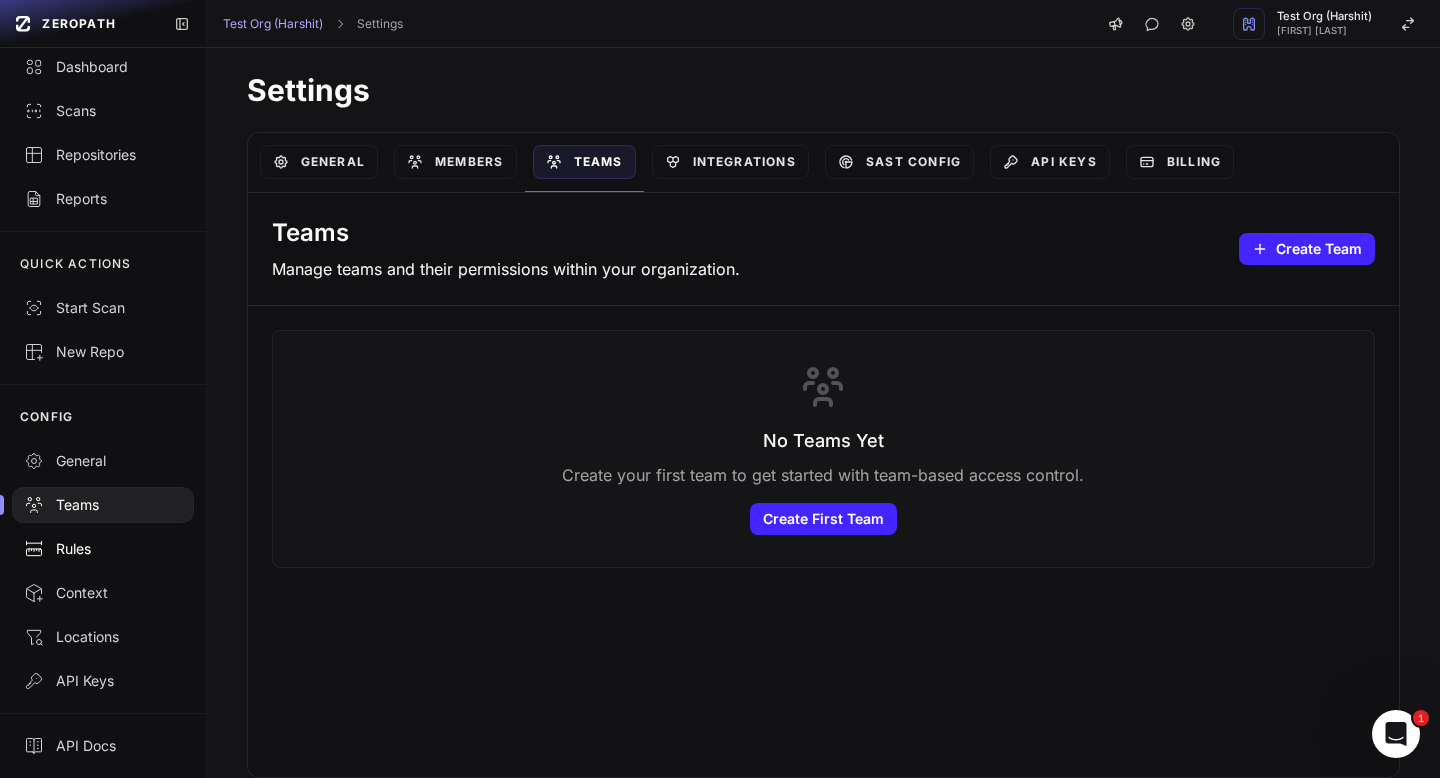 click on "Rules" at bounding box center (103, 549) 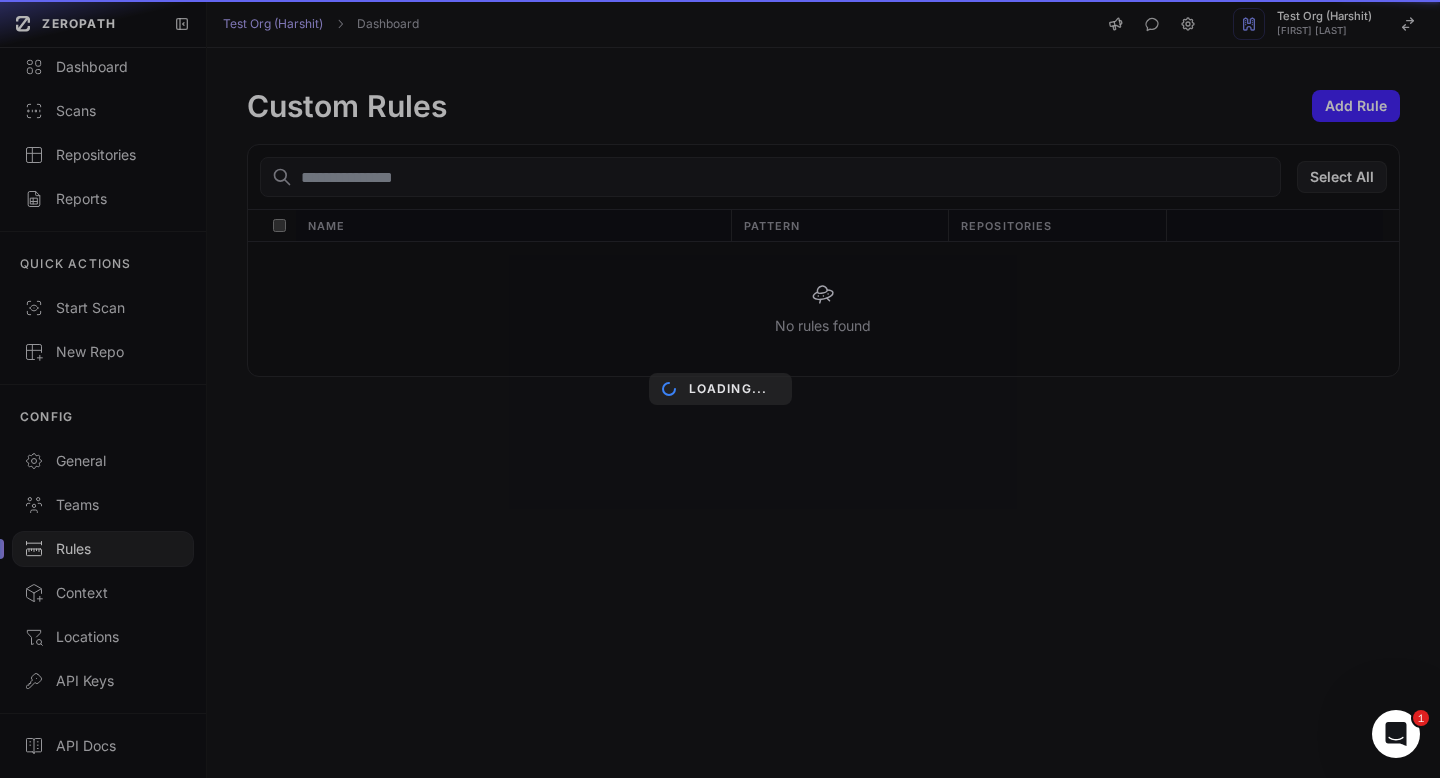 scroll, scrollTop: 0, scrollLeft: 0, axis: both 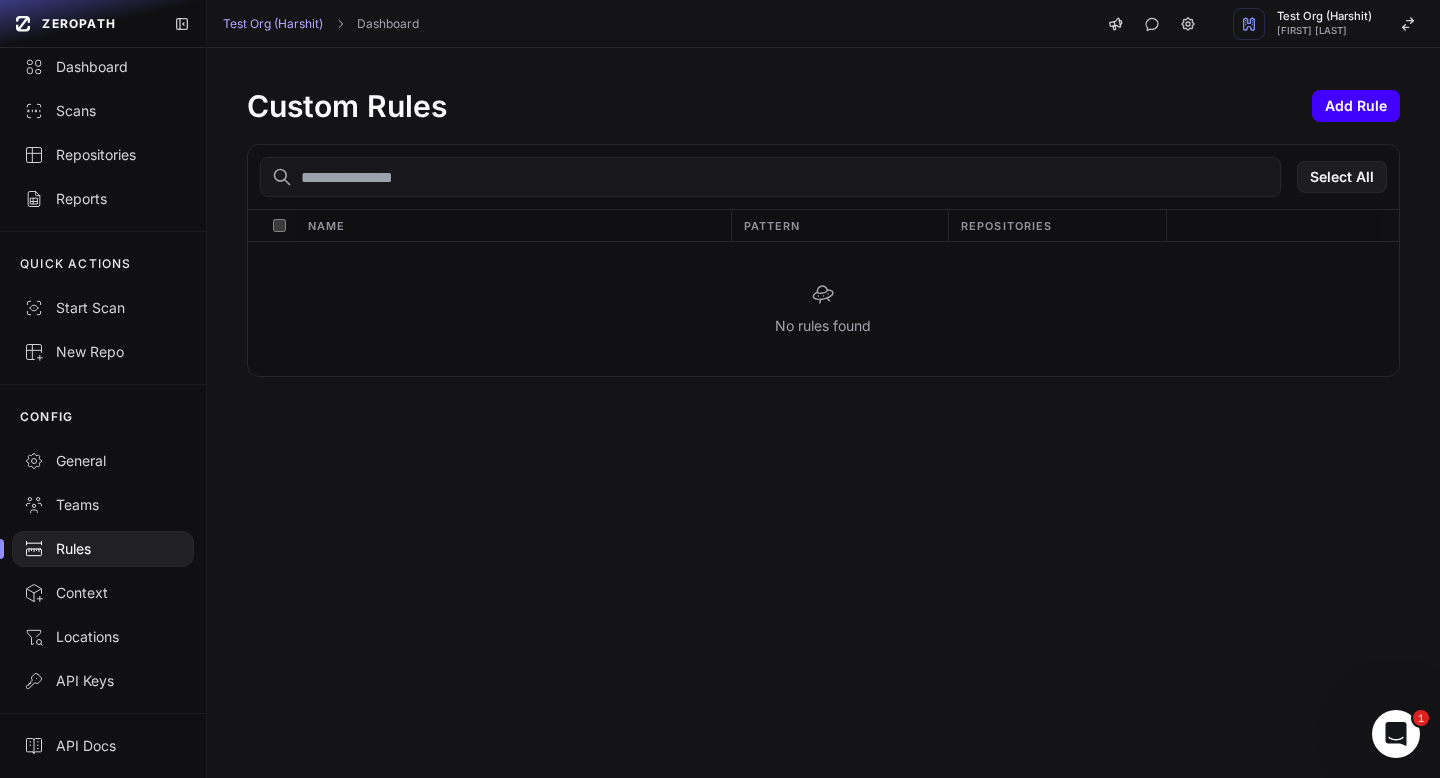 click on "Add Rule" at bounding box center [1356, 106] 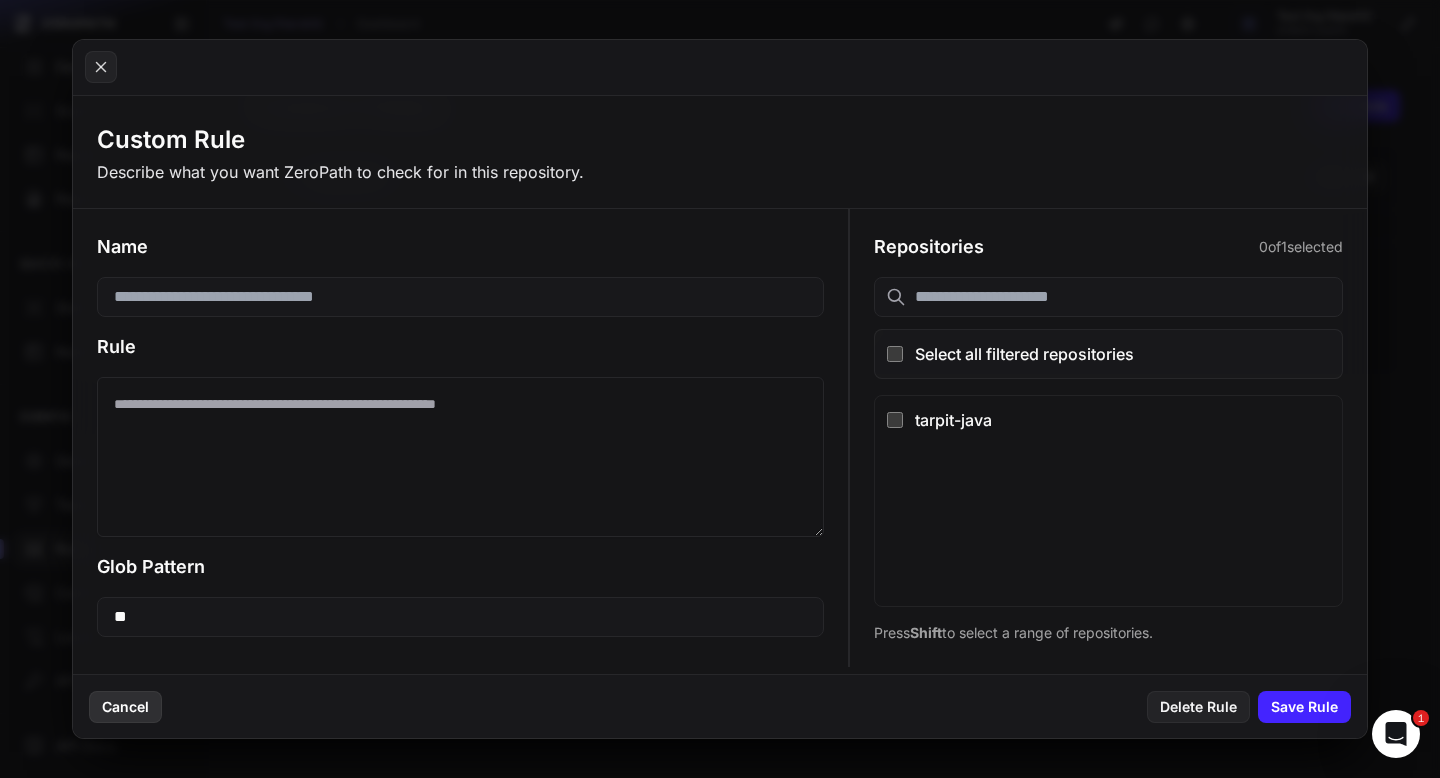 click on "Cancel" at bounding box center (125, 707) 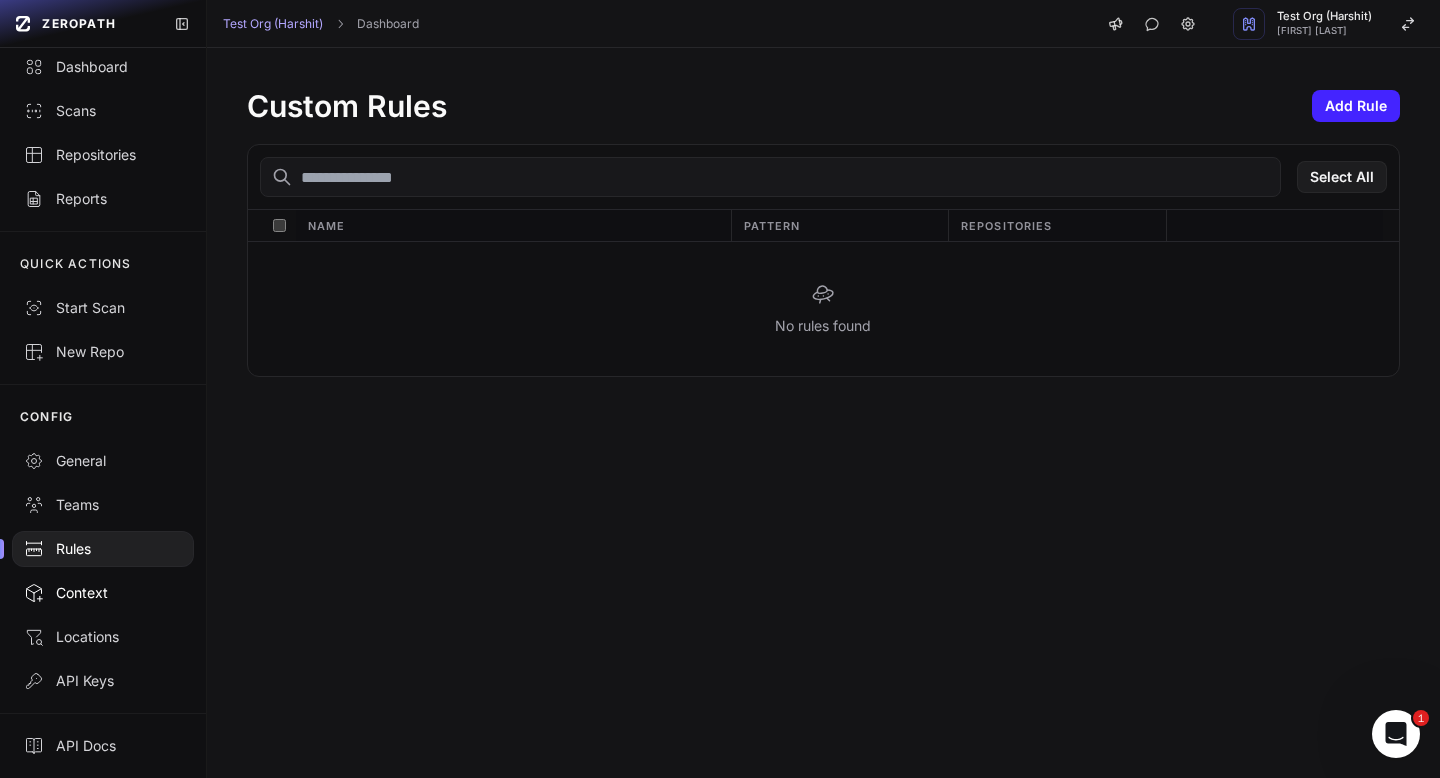 click on "Context" at bounding box center [103, 593] 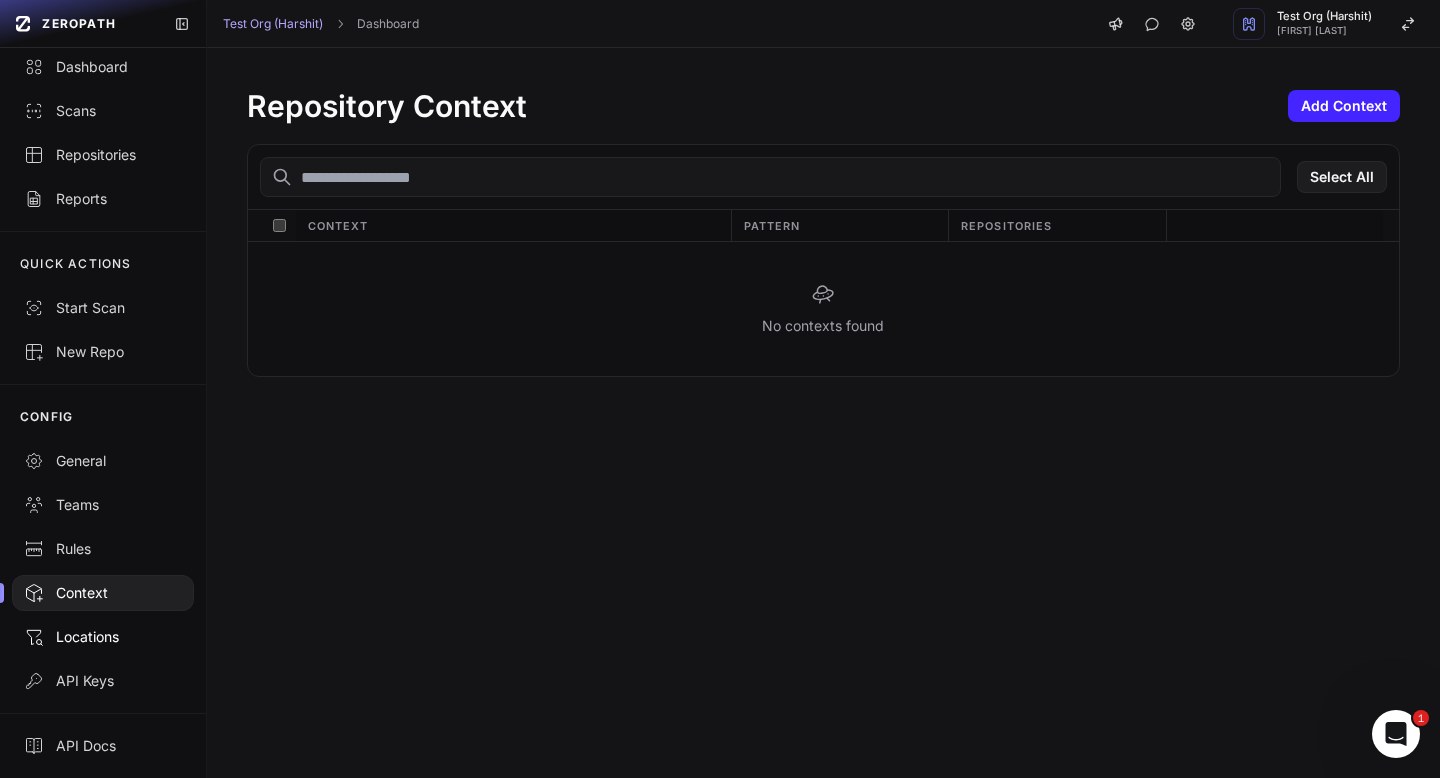 click on "Locations" at bounding box center (103, 637) 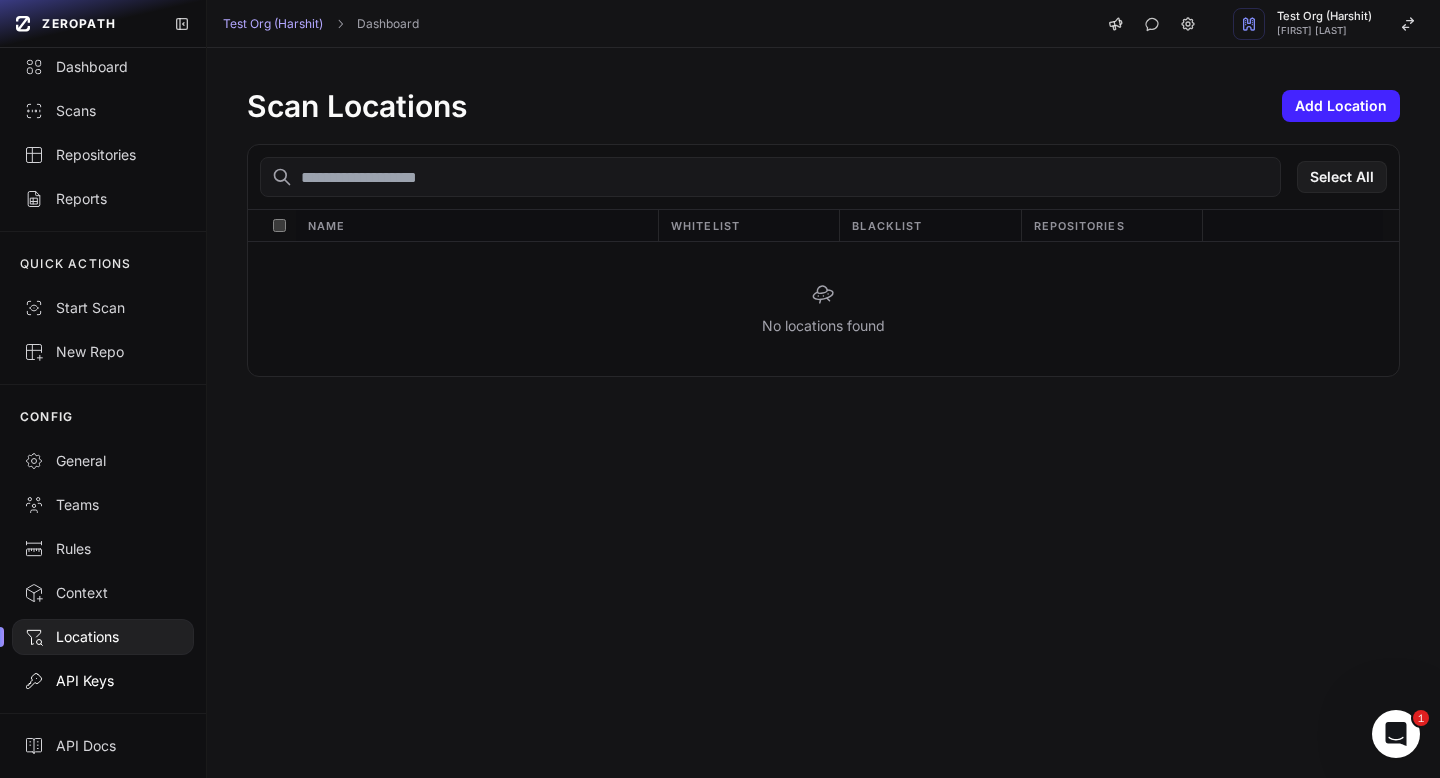 click on "API Keys" at bounding box center (103, 681) 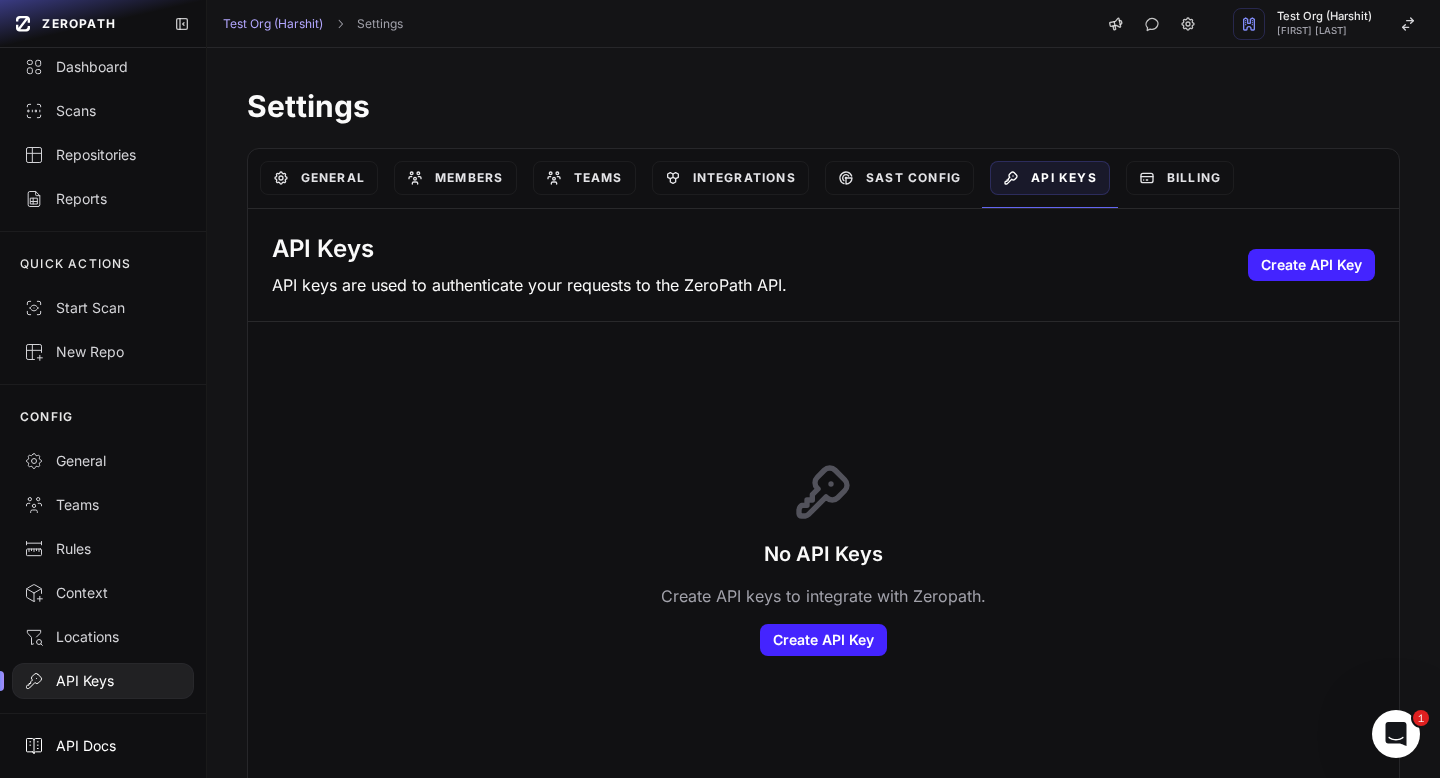 click on "API Docs" at bounding box center [103, 746] 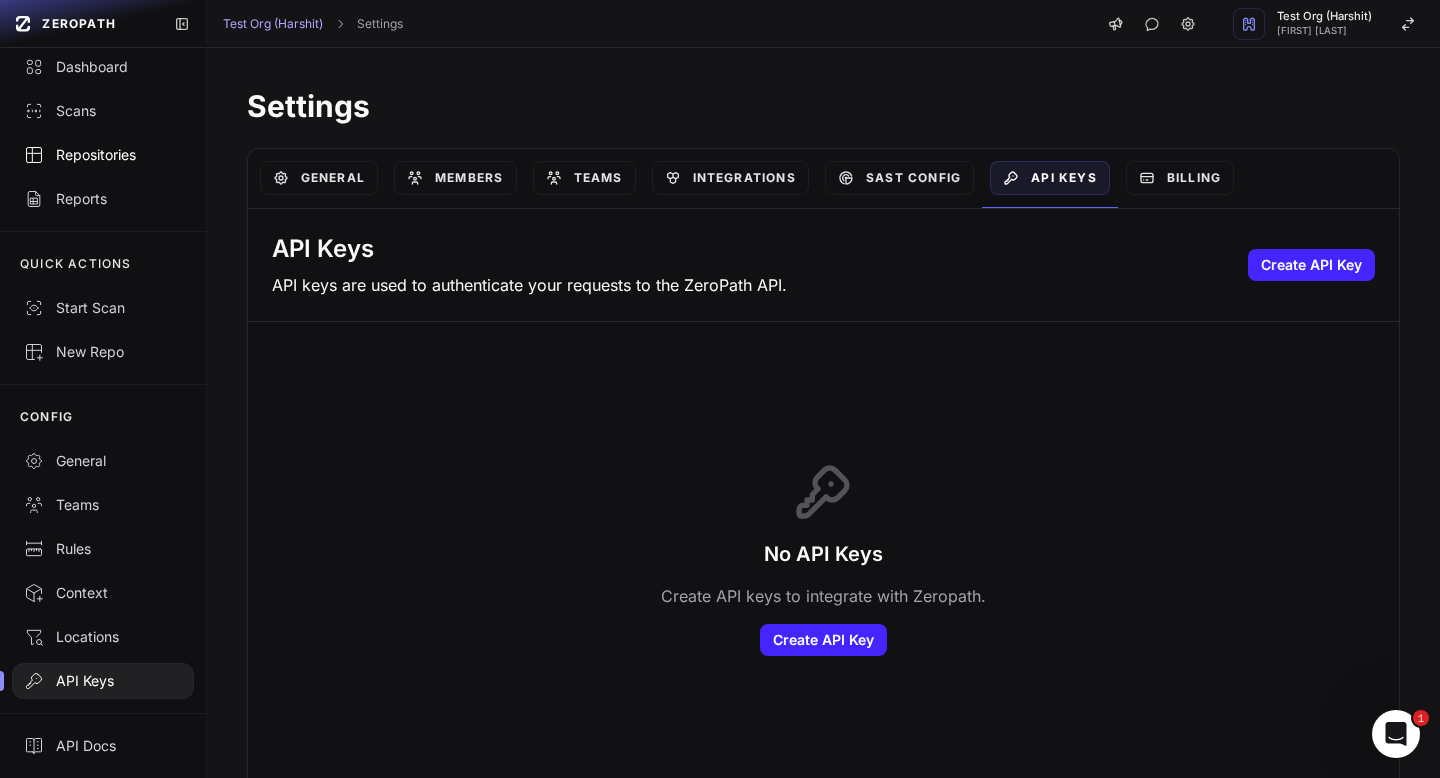 click on "Repositories" at bounding box center (103, 155) 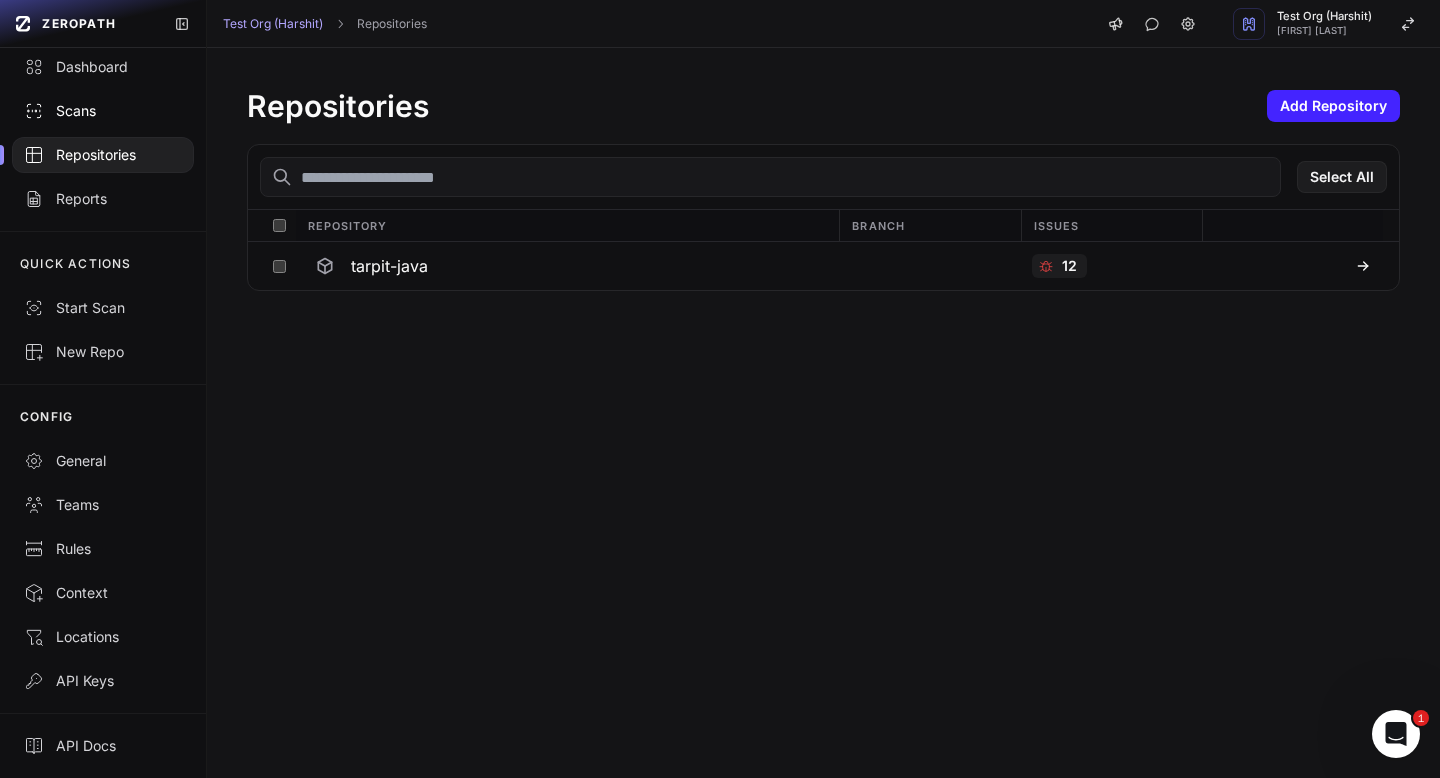 click on "Scans" at bounding box center (103, 111) 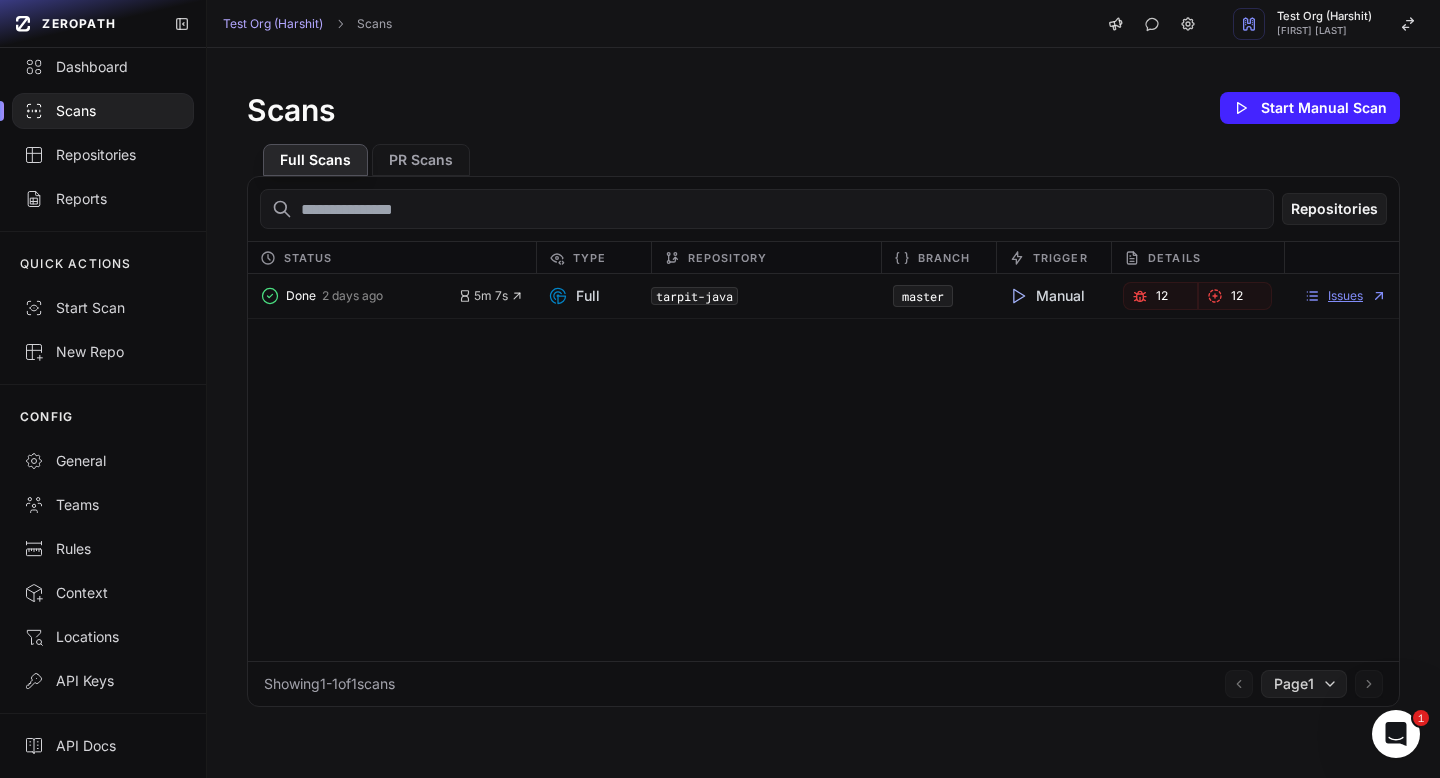click on "Issues" at bounding box center (1345, 296) 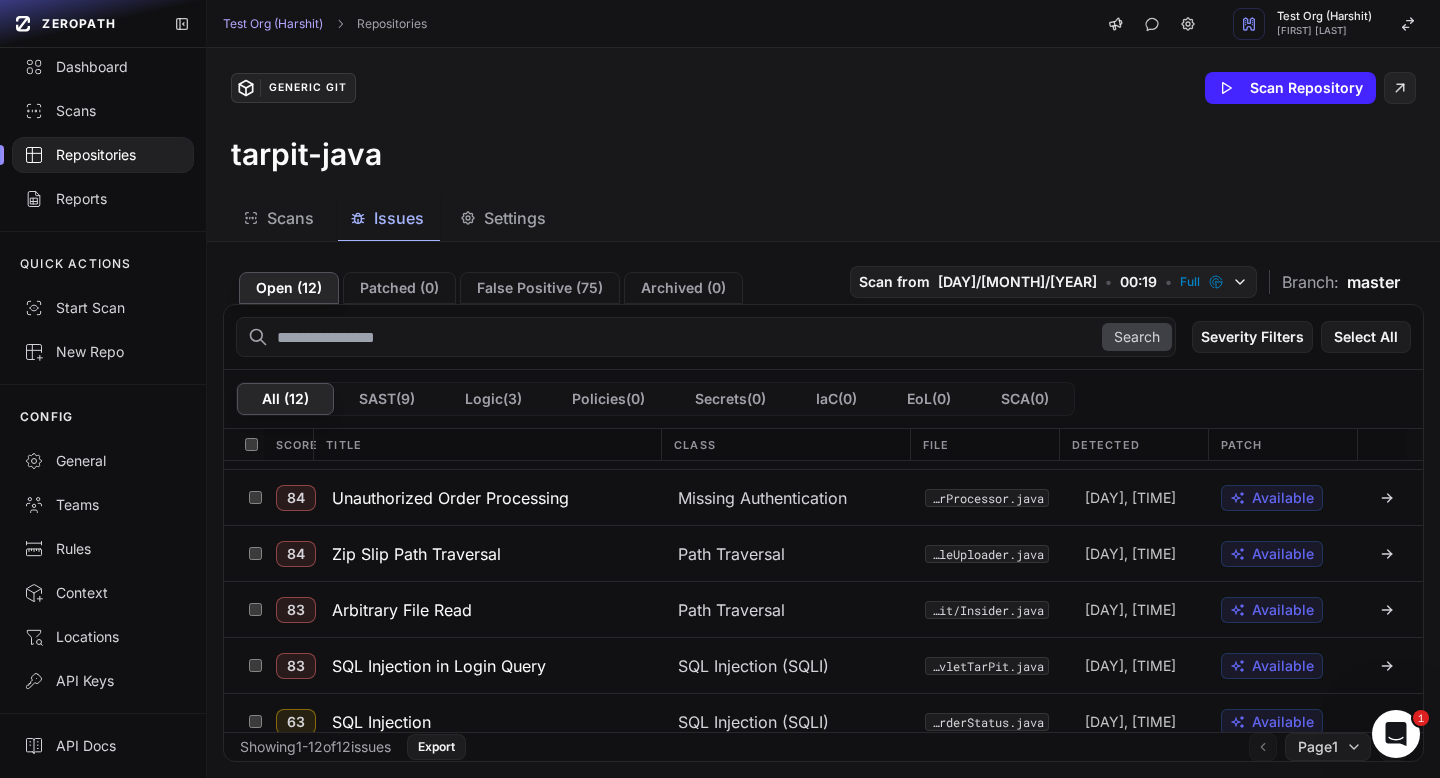 scroll, scrollTop: 401, scrollLeft: 0, axis: vertical 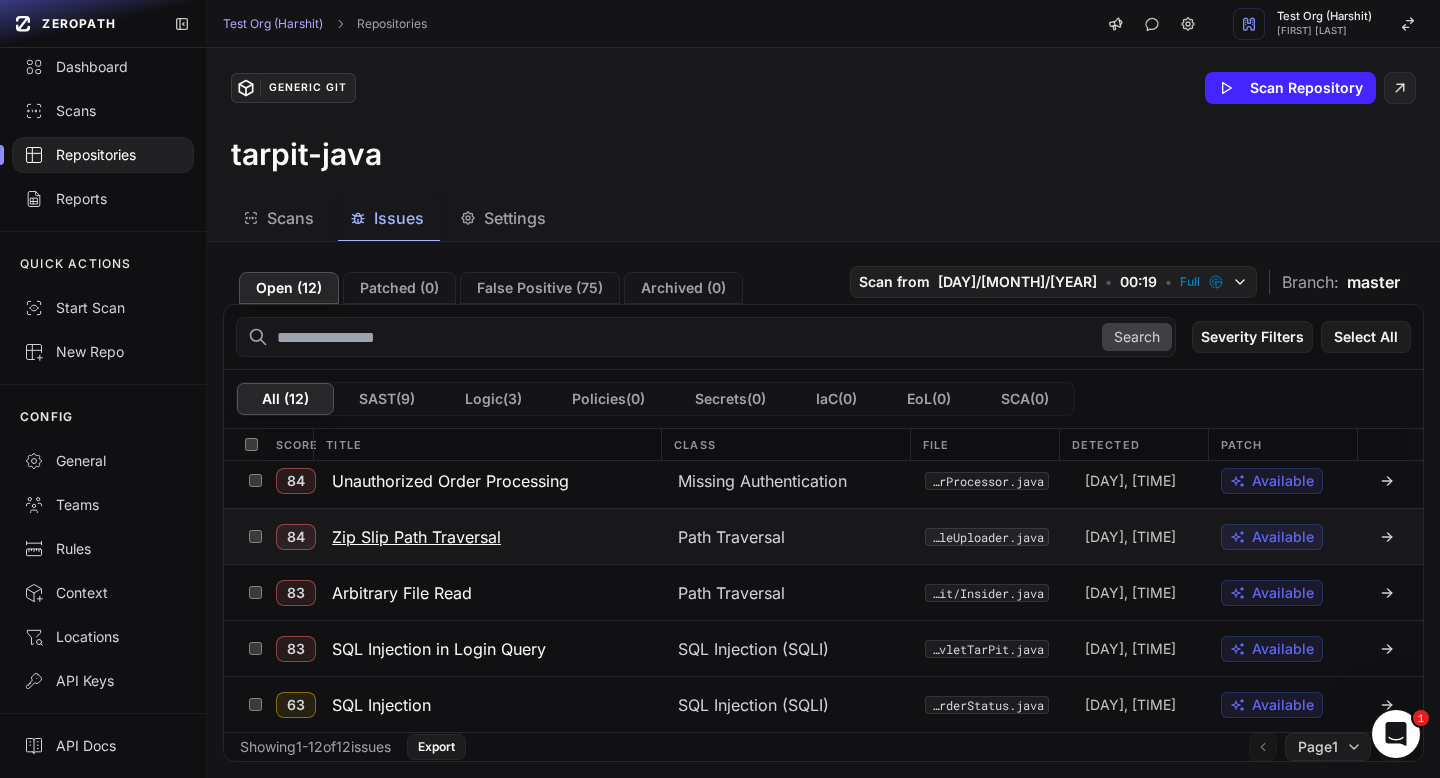 click on "Path Traversal" 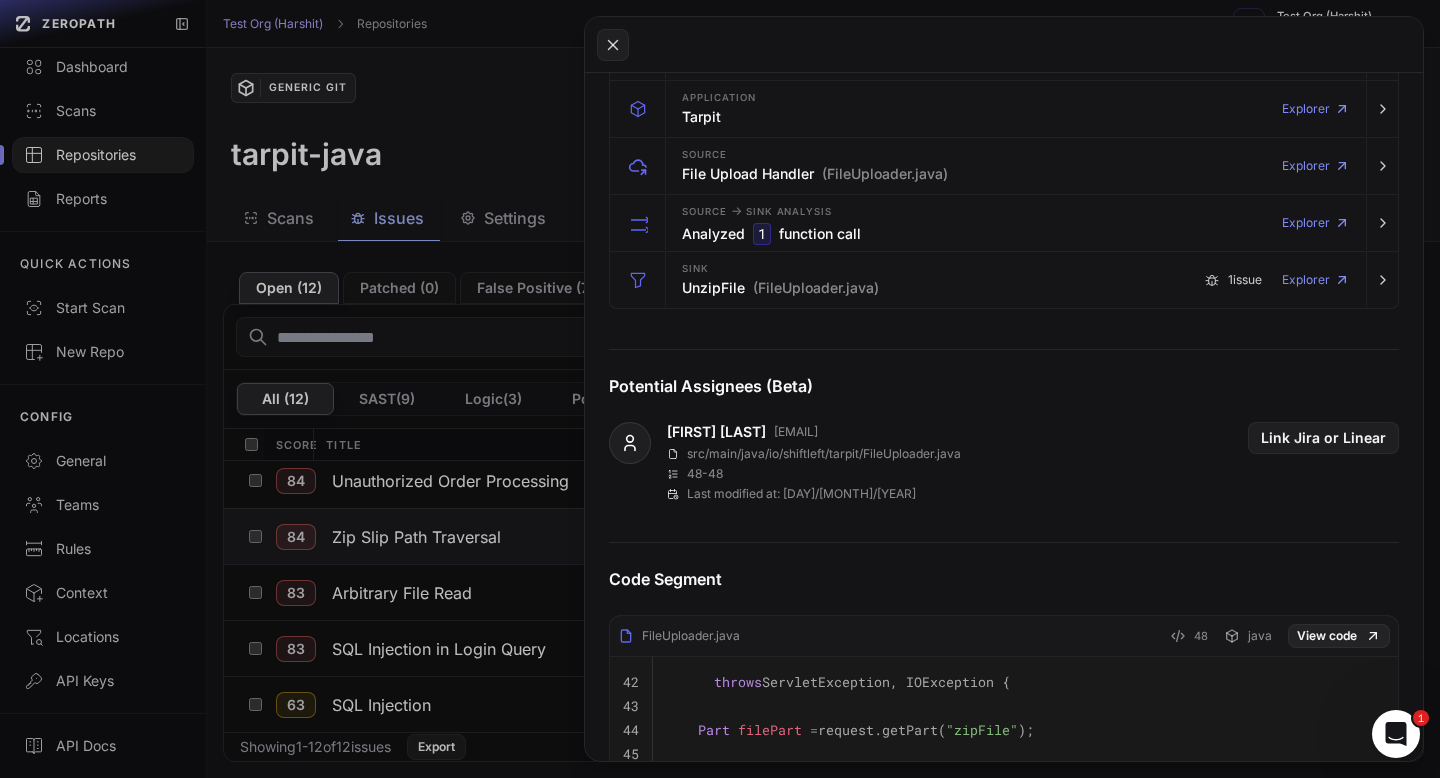 scroll, scrollTop: 0, scrollLeft: 0, axis: both 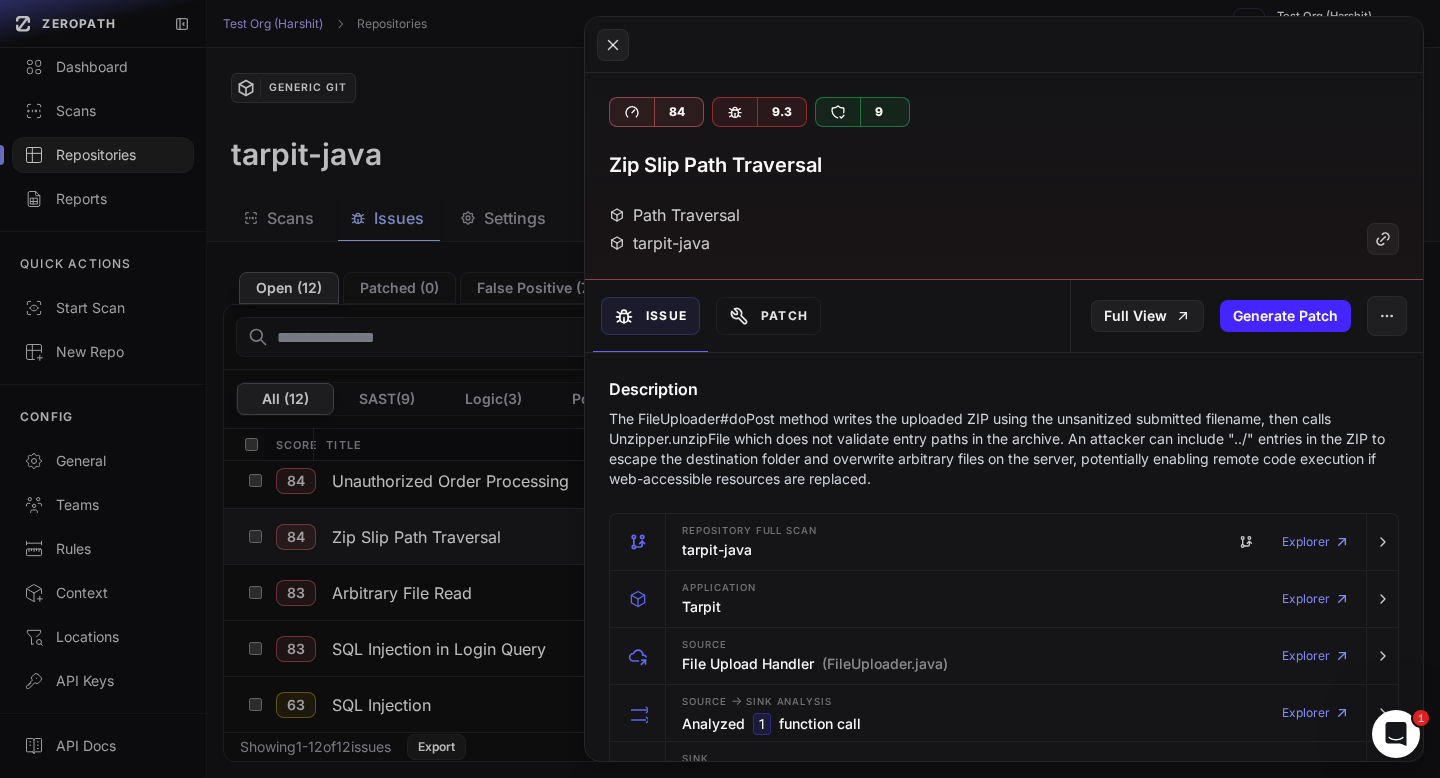 click 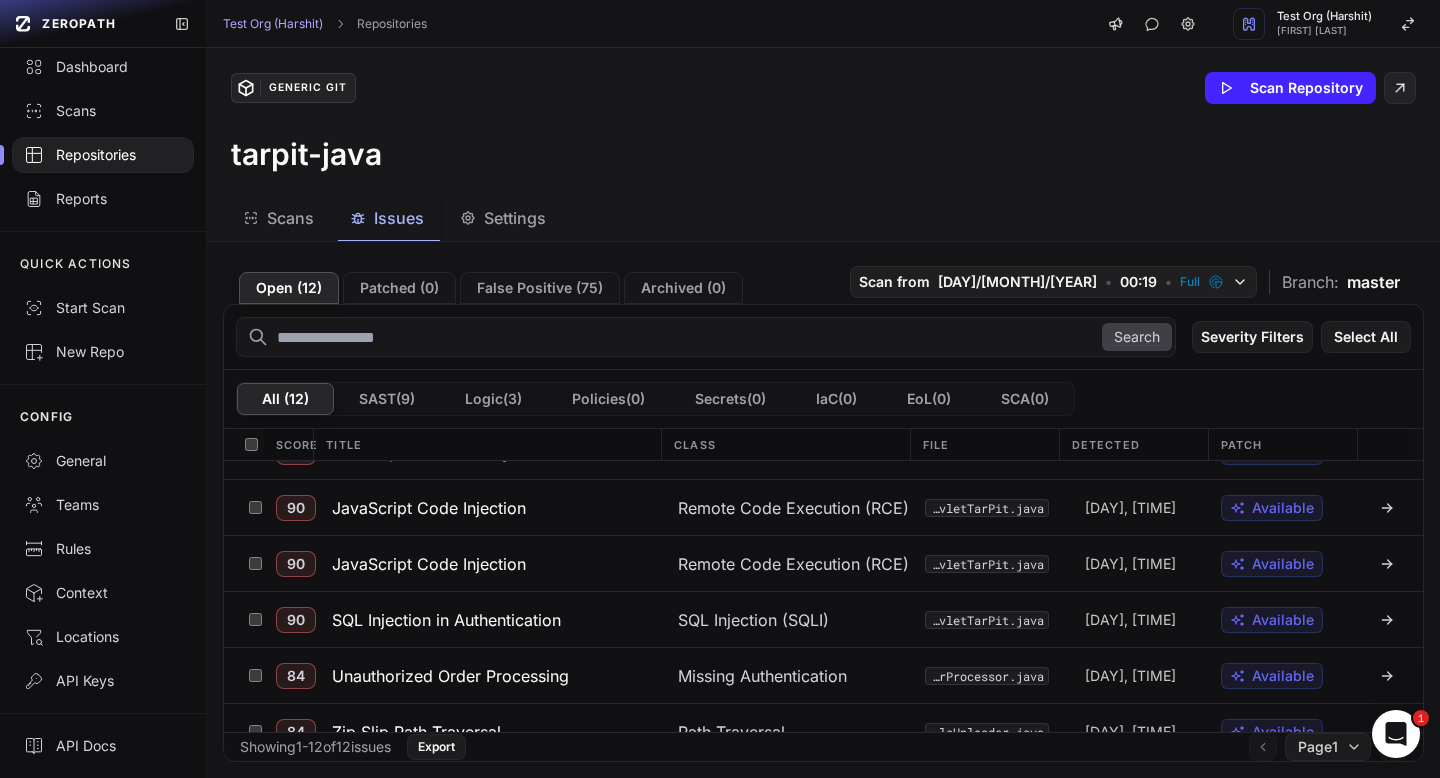 scroll, scrollTop: 401, scrollLeft: 0, axis: vertical 